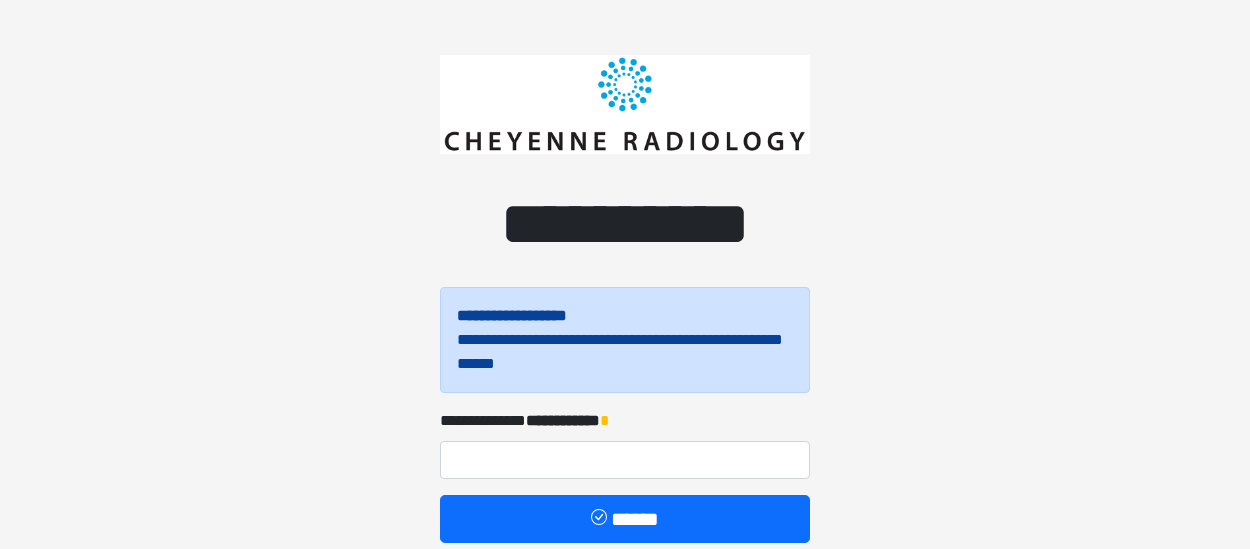 scroll, scrollTop: 0, scrollLeft: 0, axis: both 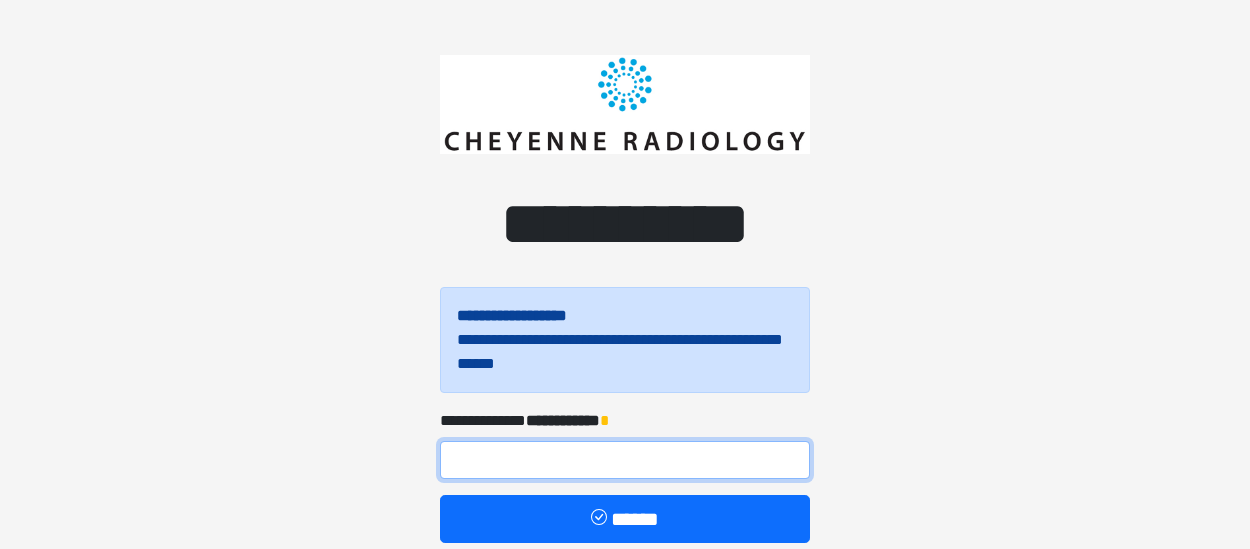 click at bounding box center (625, 460) 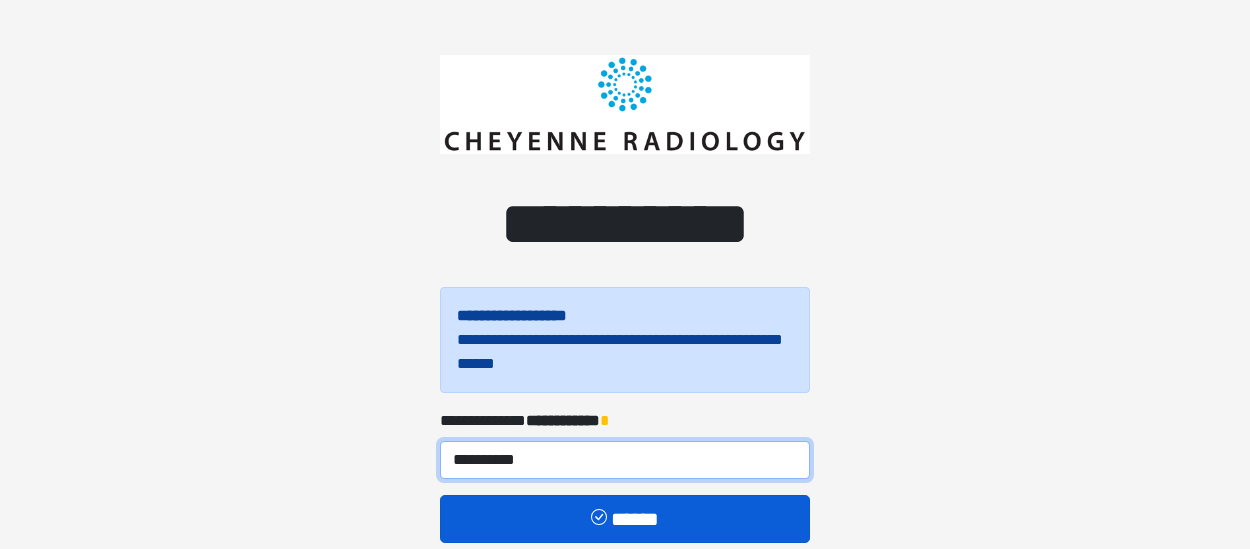 type on "**********" 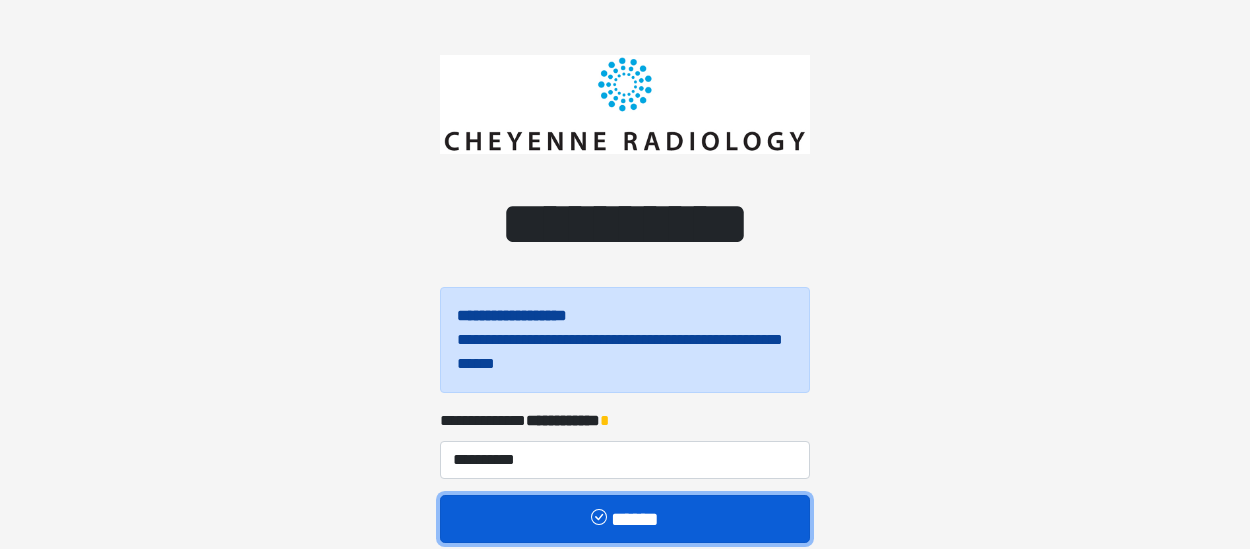 click on "******" at bounding box center (625, 519) 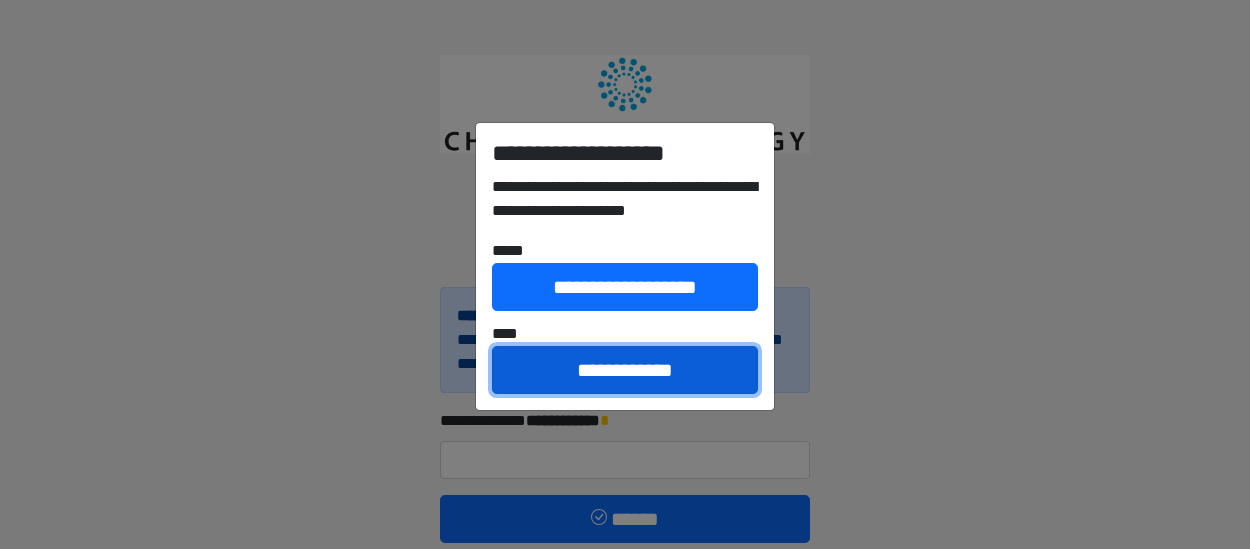 click on "**********" at bounding box center [625, 370] 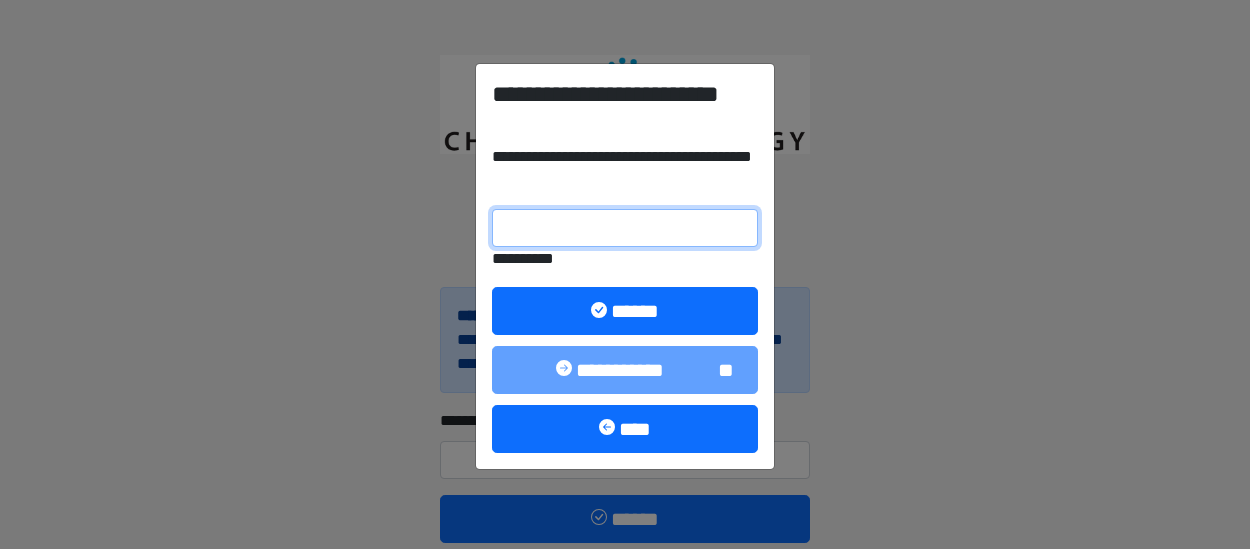 click on "**********" at bounding box center (625, 228) 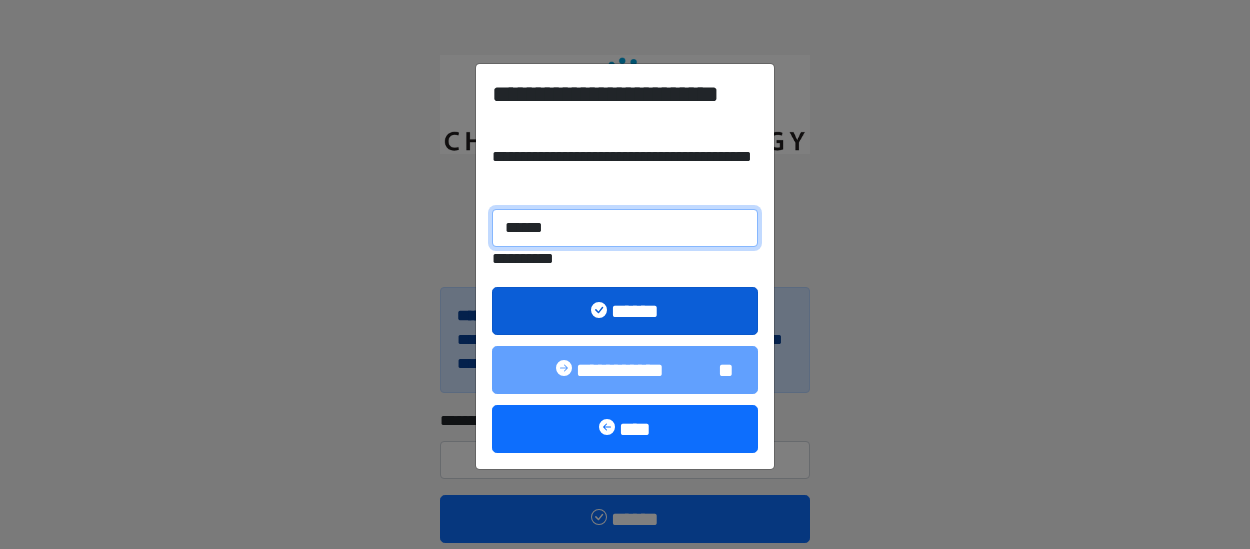 type on "******" 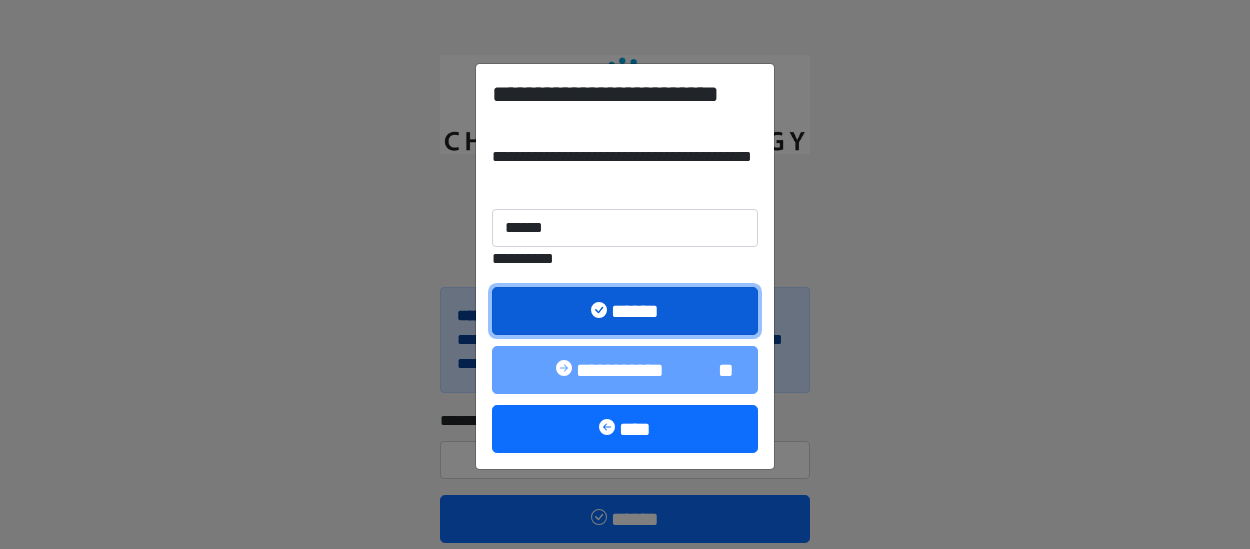 click on "******" at bounding box center (625, 311) 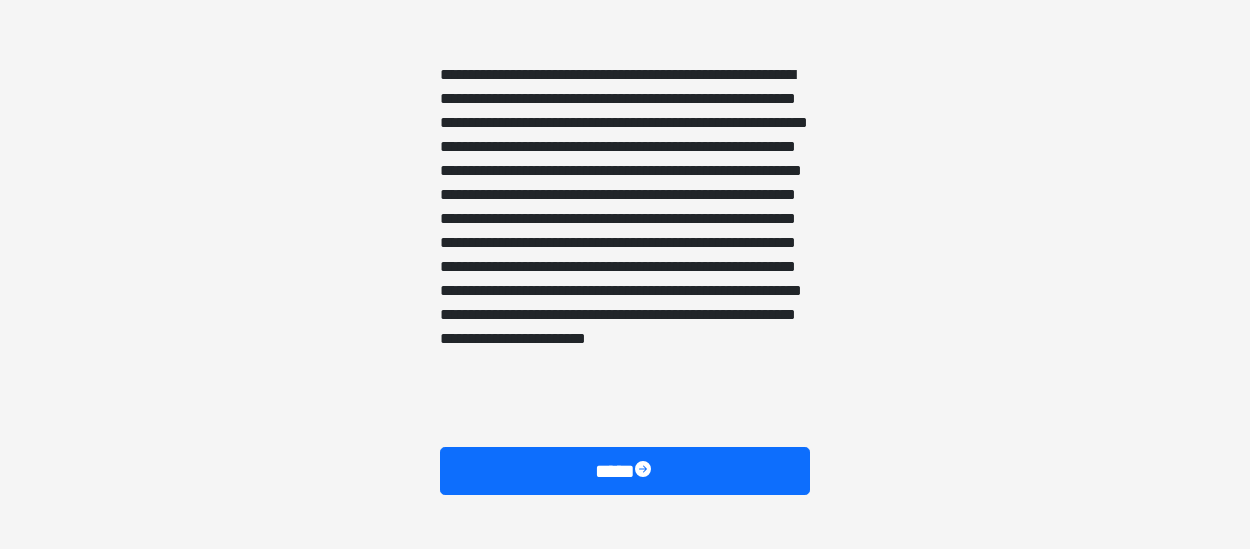 scroll, scrollTop: 1505, scrollLeft: 0, axis: vertical 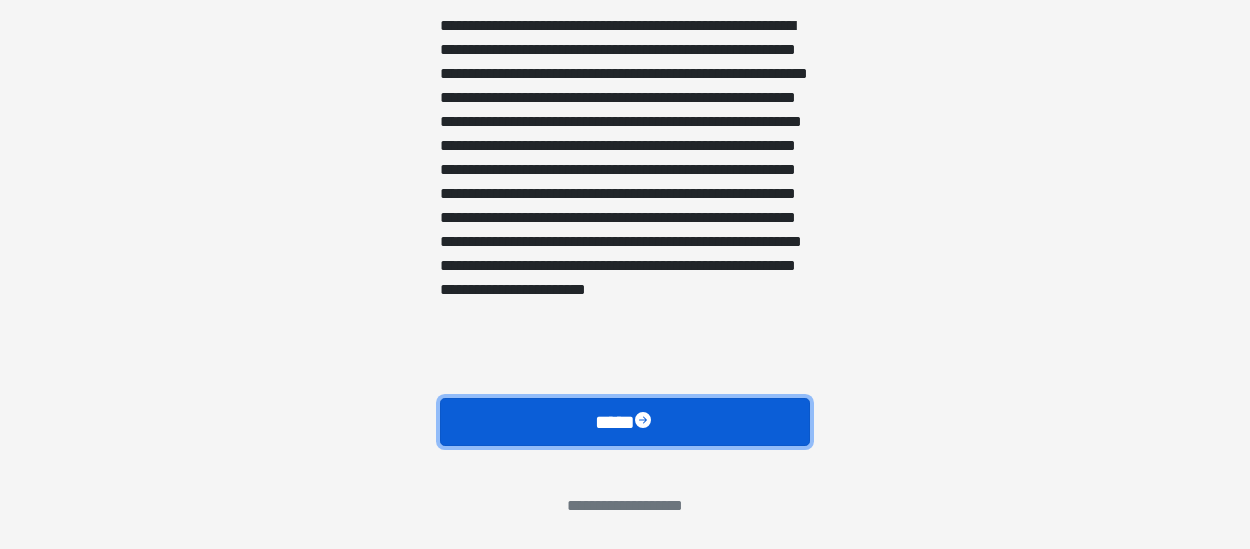 click on "****" at bounding box center (625, 422) 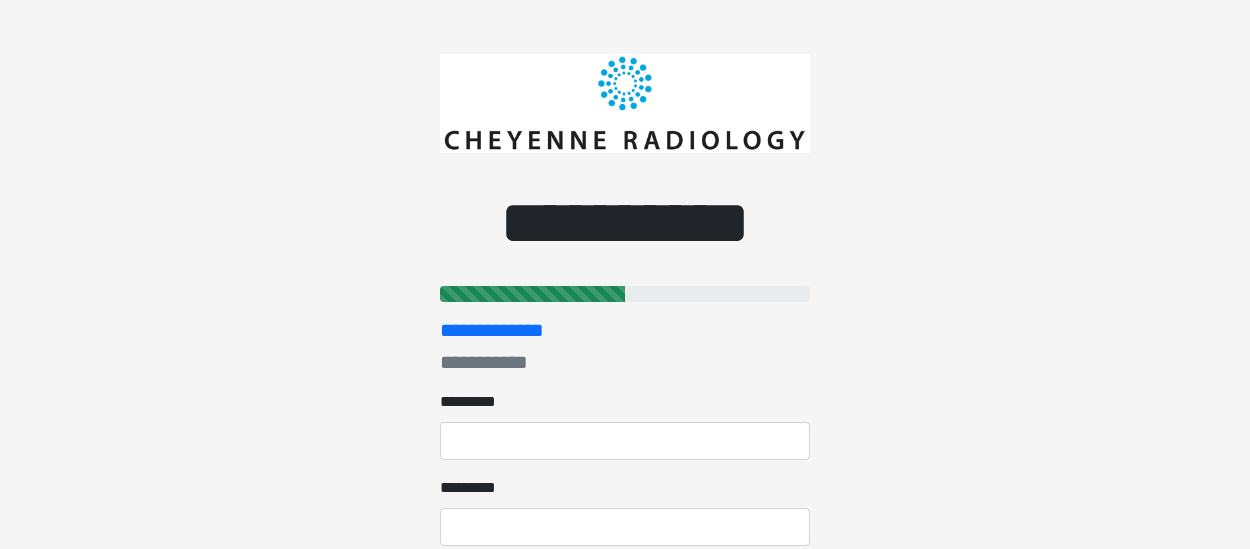 scroll, scrollTop: 0, scrollLeft: 0, axis: both 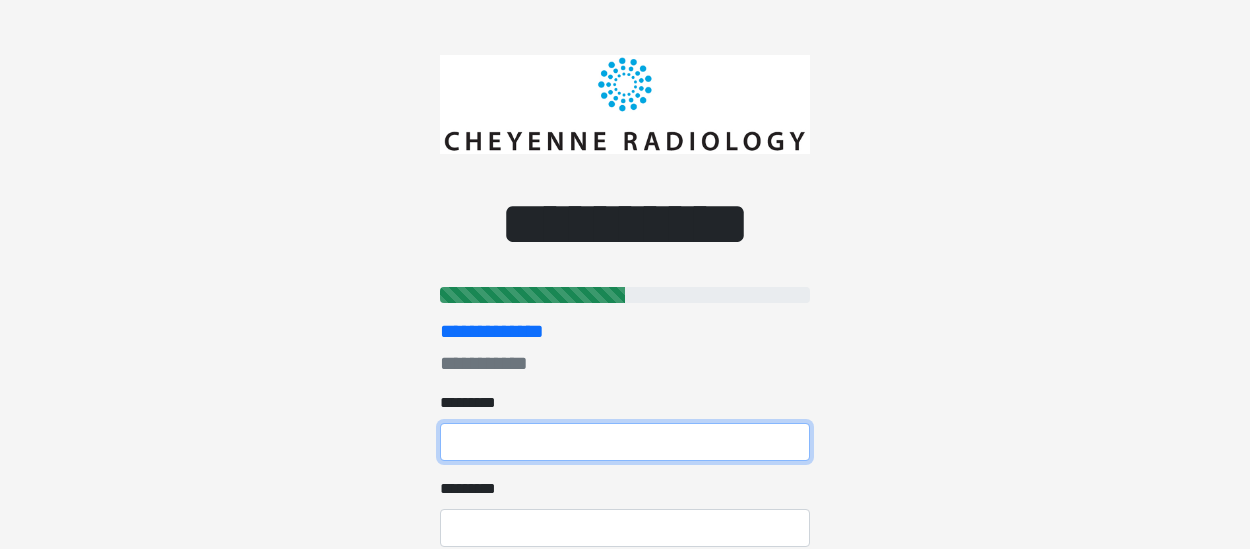 click on "******* *" at bounding box center (625, 442) 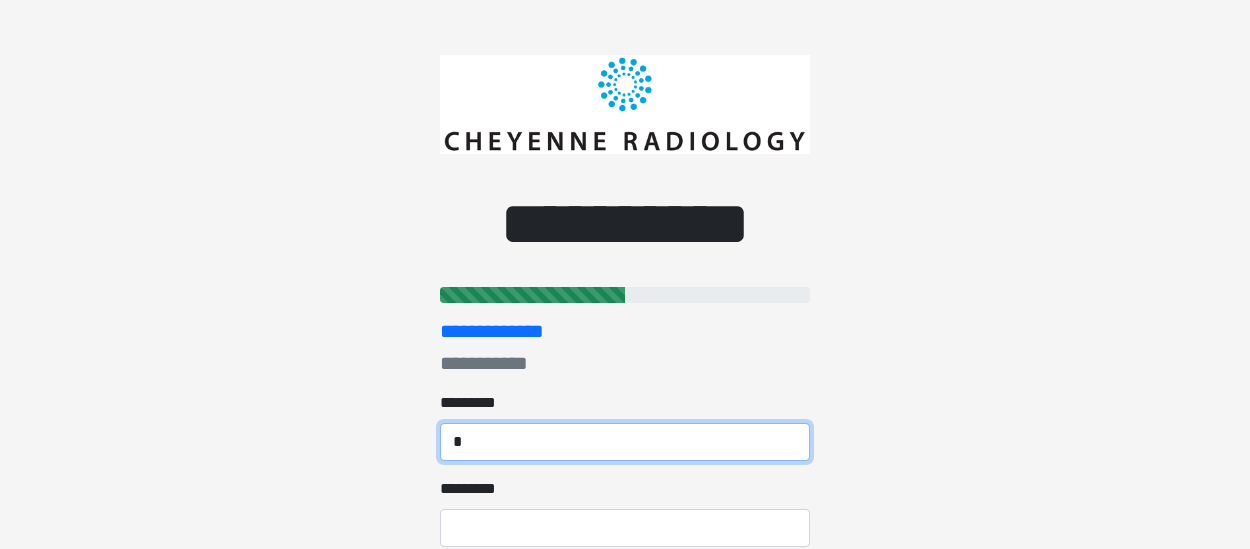 type on "*" 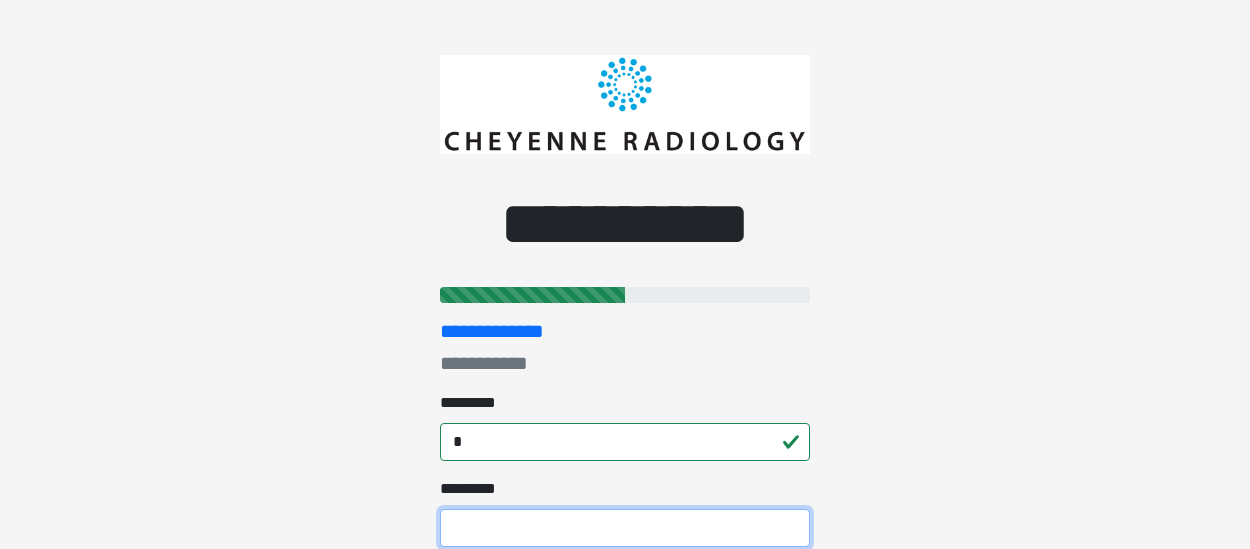 click on "******* *" at bounding box center [625, 528] 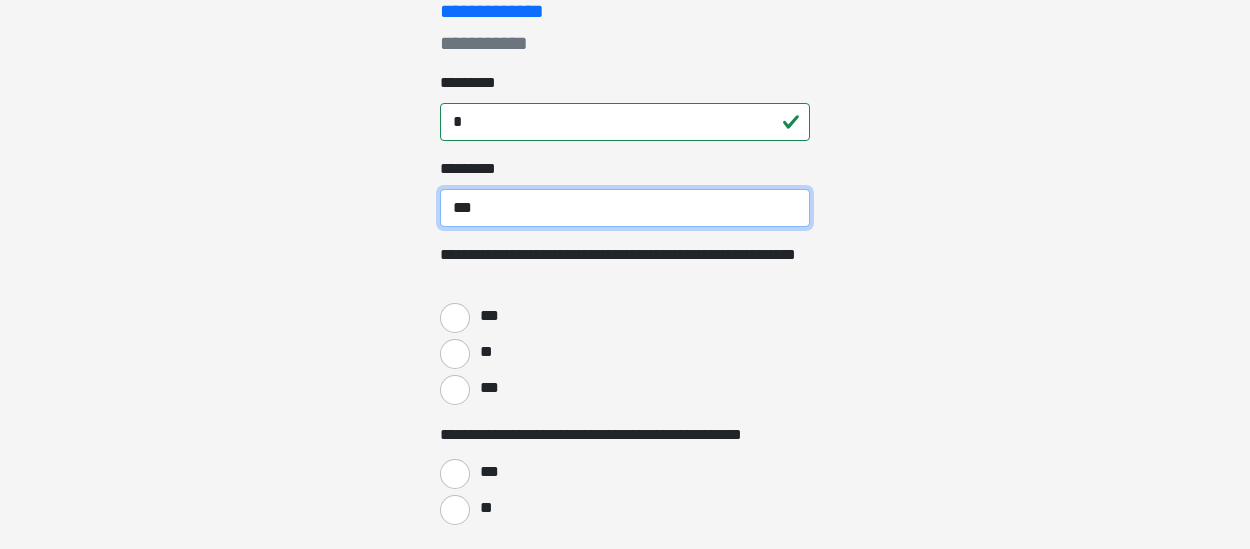 scroll, scrollTop: 324, scrollLeft: 0, axis: vertical 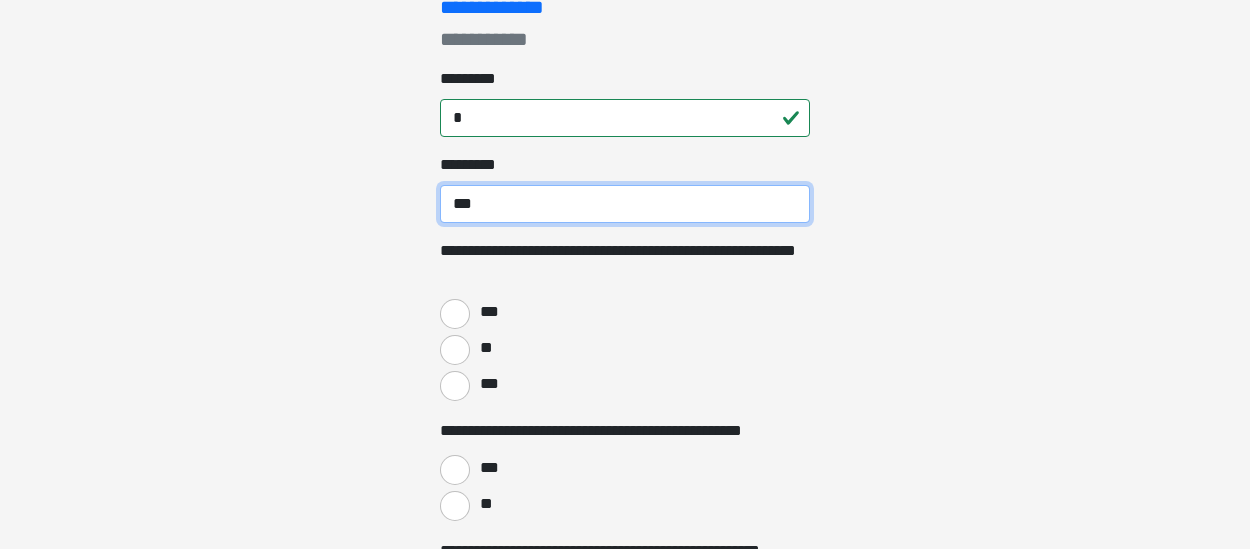 type on "***" 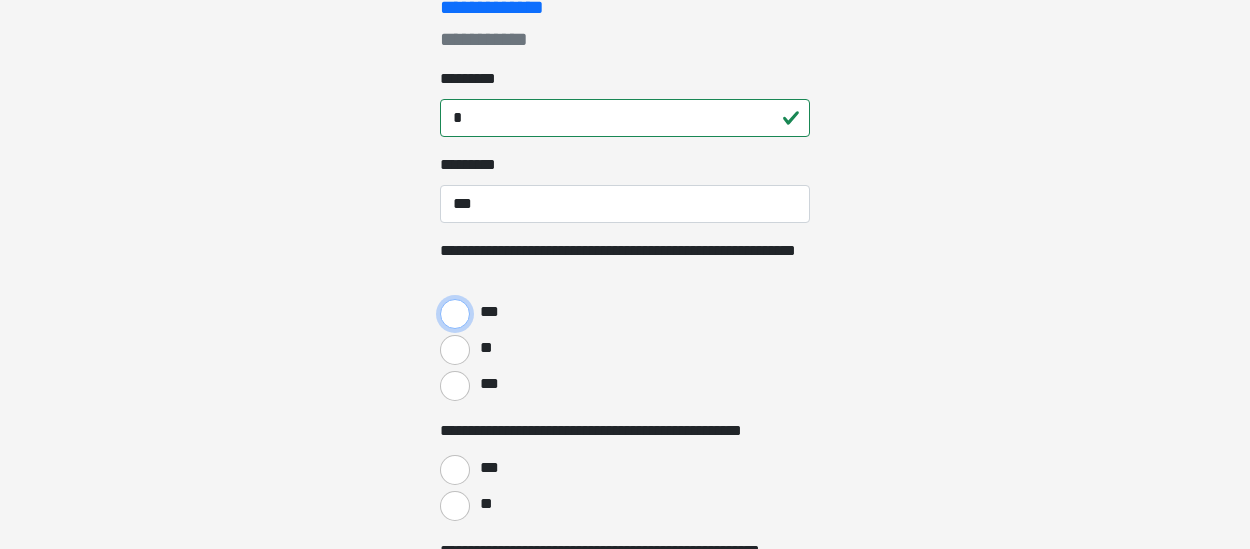 click on "***" at bounding box center (455, 314) 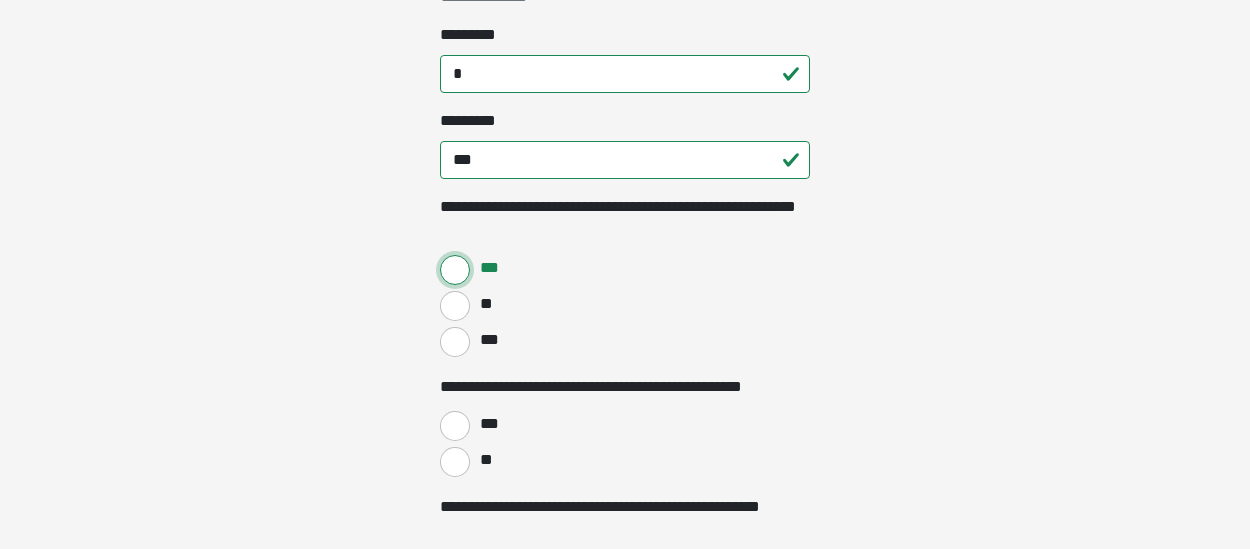 scroll, scrollTop: 370, scrollLeft: 0, axis: vertical 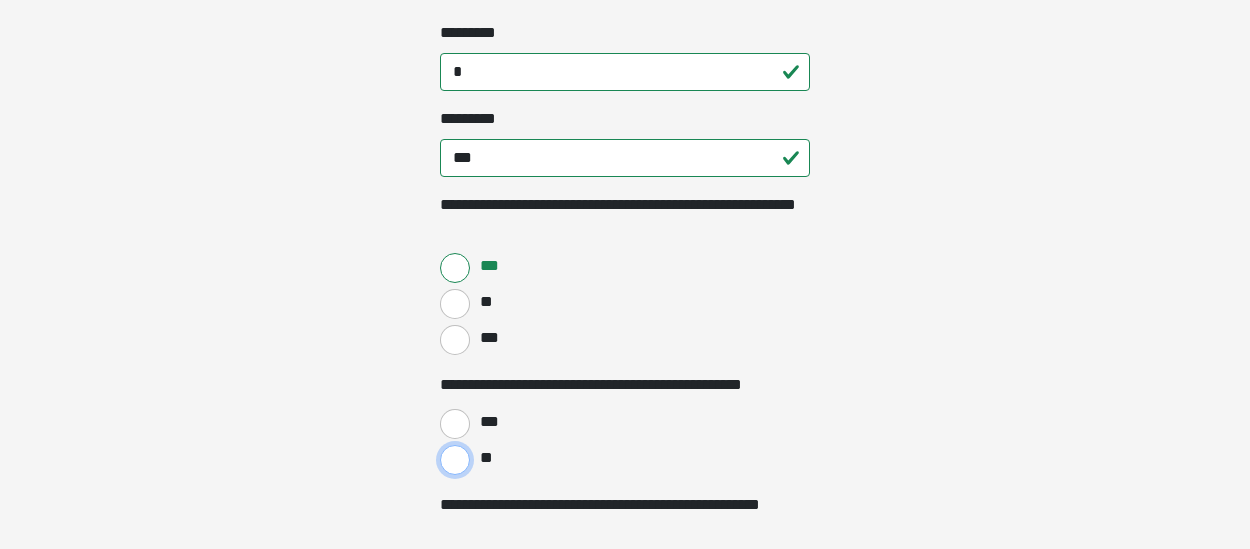click on "**" at bounding box center (455, 460) 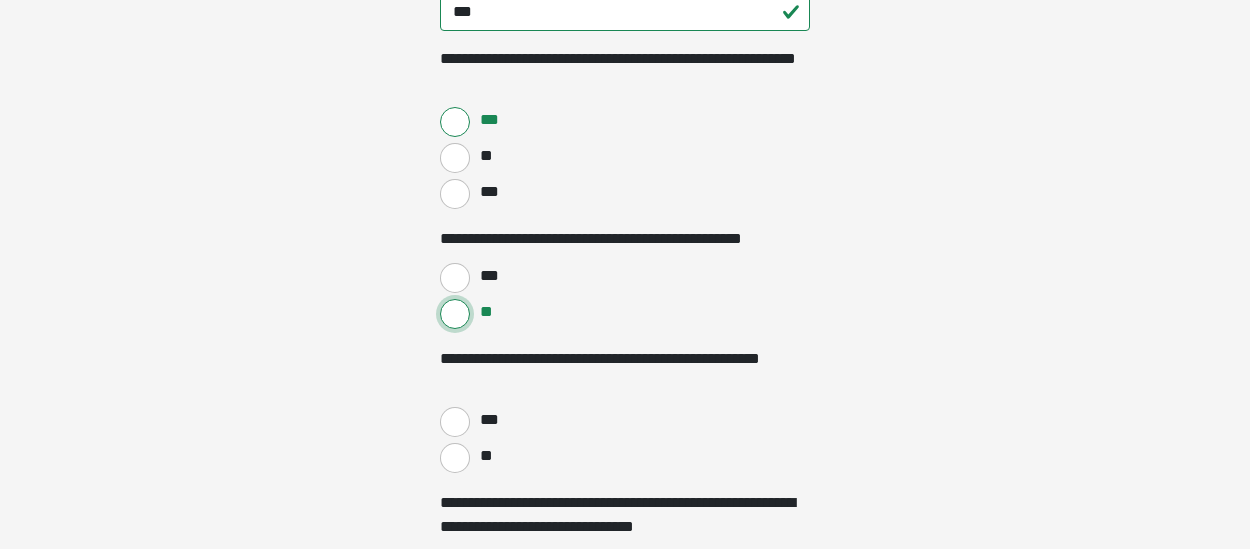 scroll, scrollTop: 519, scrollLeft: 0, axis: vertical 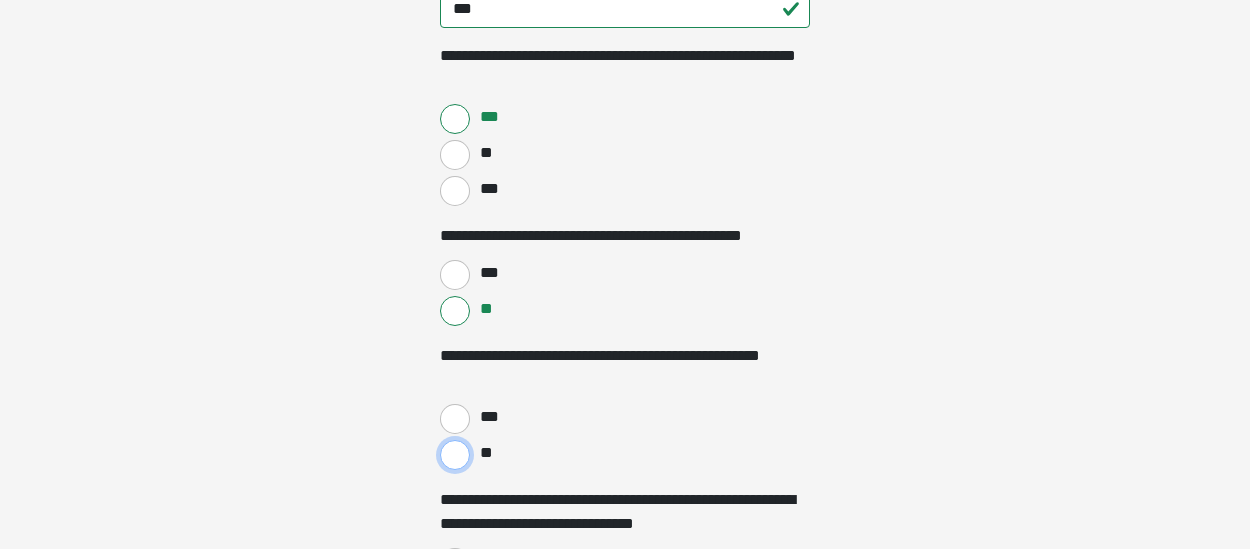 click on "**" at bounding box center [455, 455] 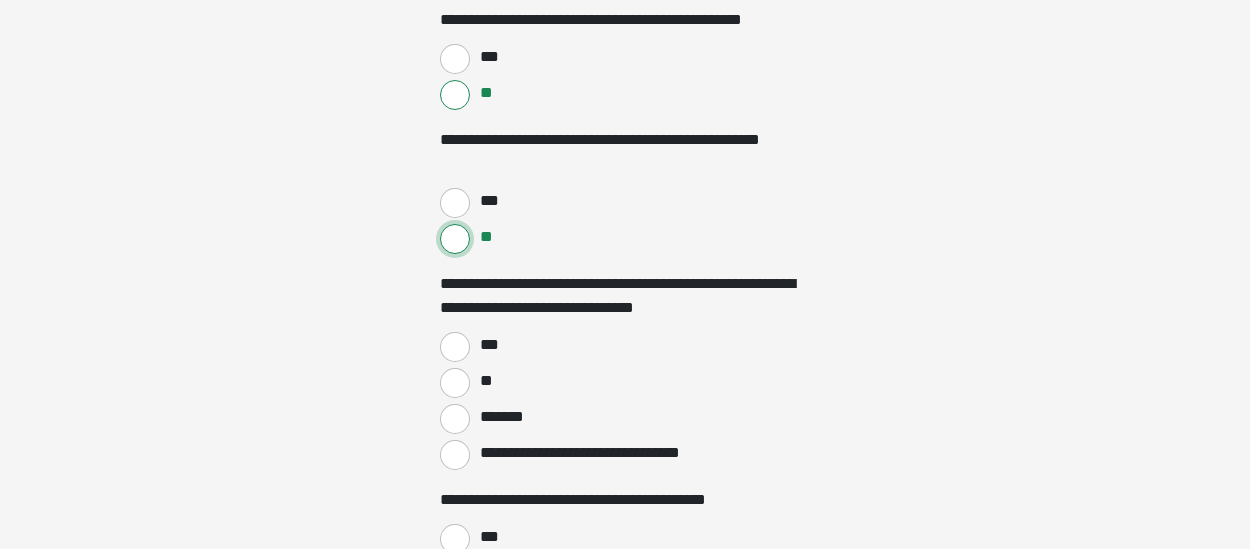scroll, scrollTop: 746, scrollLeft: 0, axis: vertical 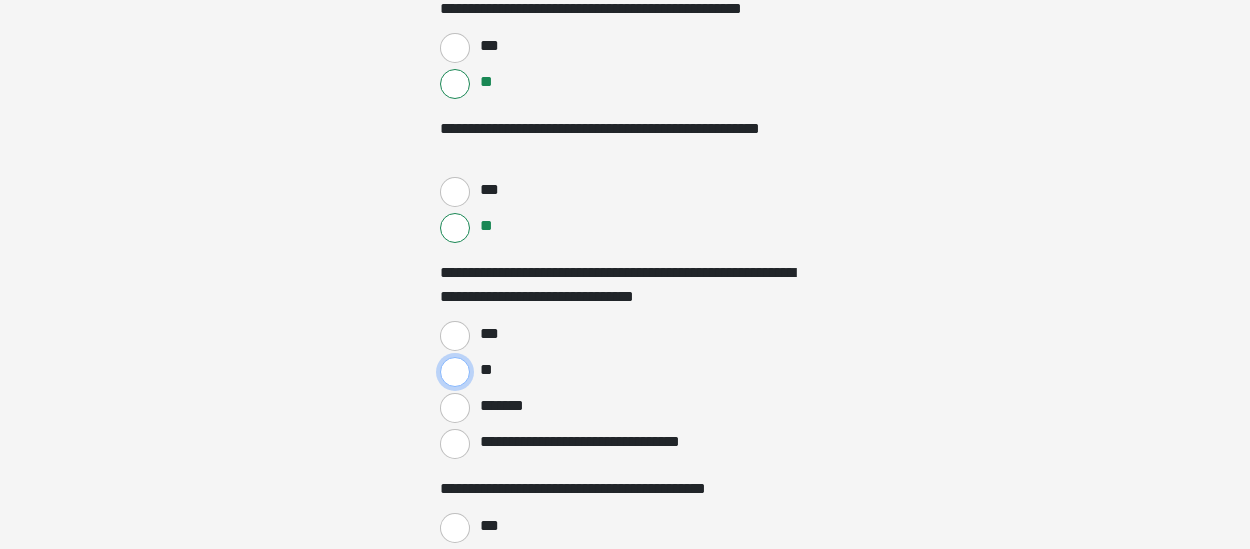 click on "**" at bounding box center [455, 372] 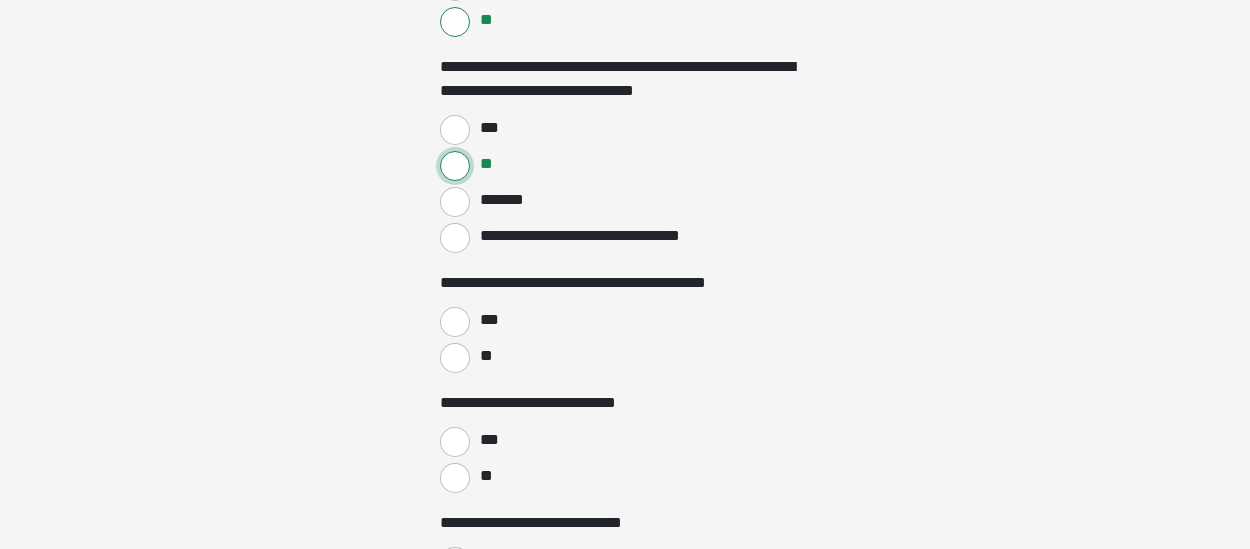 scroll, scrollTop: 958, scrollLeft: 0, axis: vertical 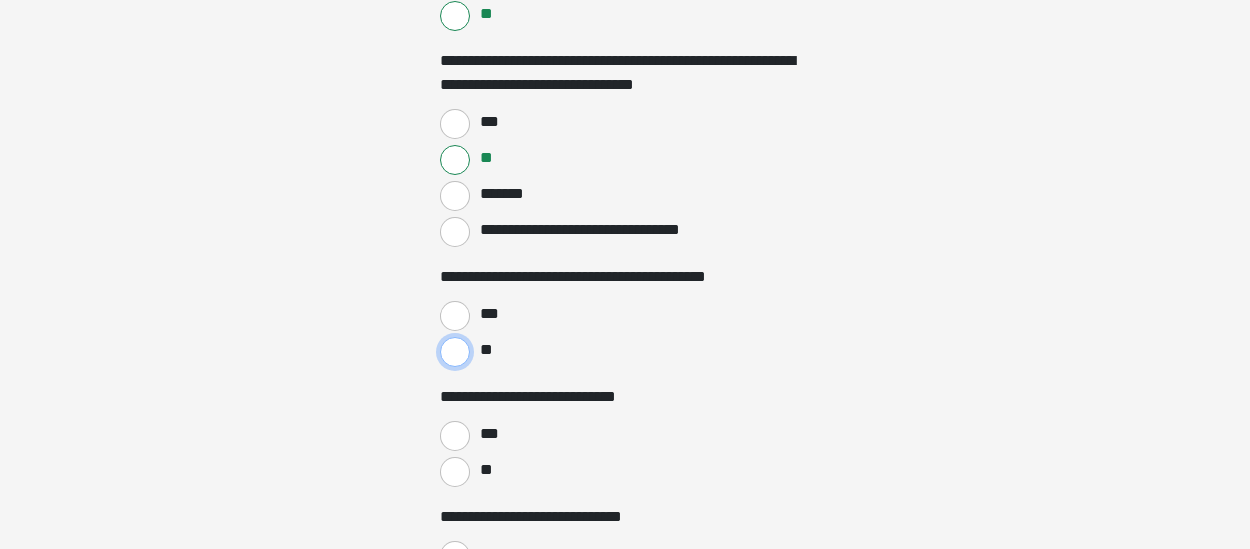 click on "**" at bounding box center [455, 352] 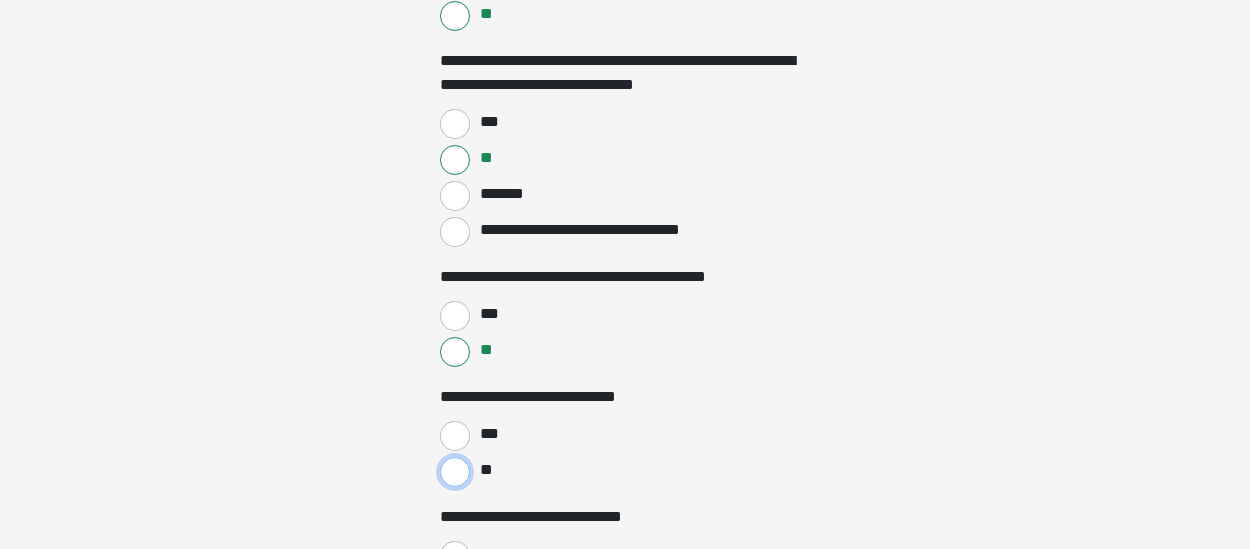click on "**" at bounding box center [455, 472] 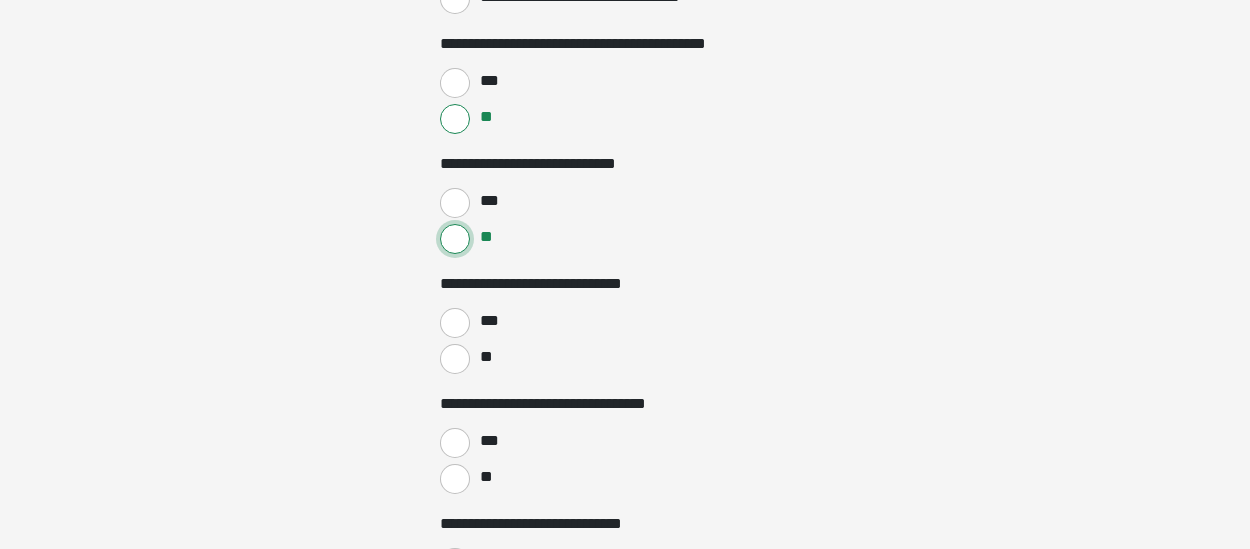 scroll, scrollTop: 1208, scrollLeft: 0, axis: vertical 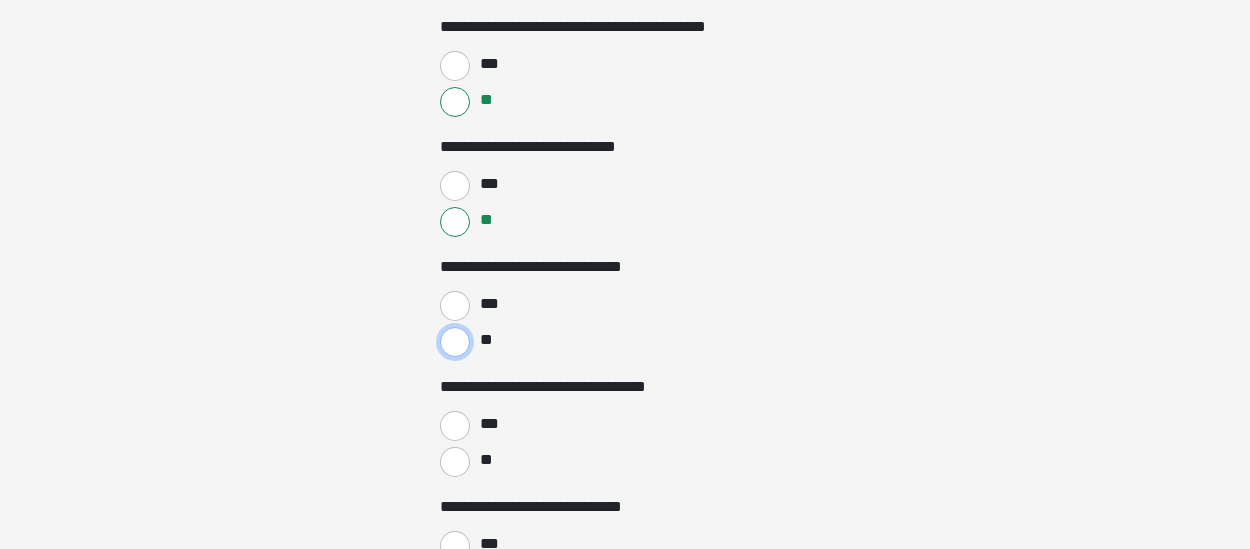 click on "**" at bounding box center (455, 342) 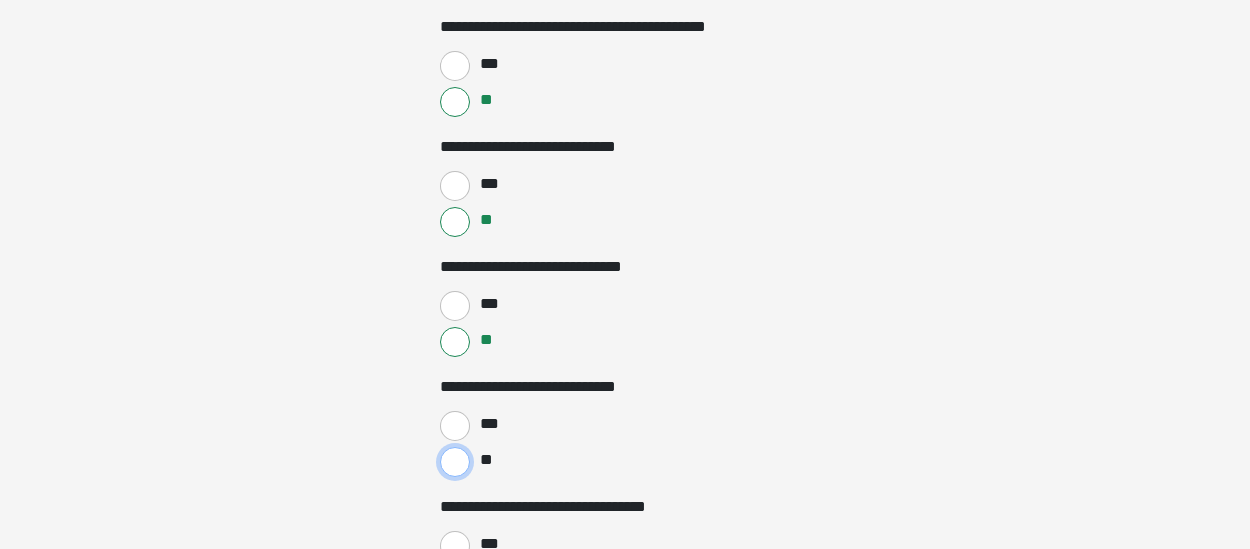 click on "**" at bounding box center [455, 462] 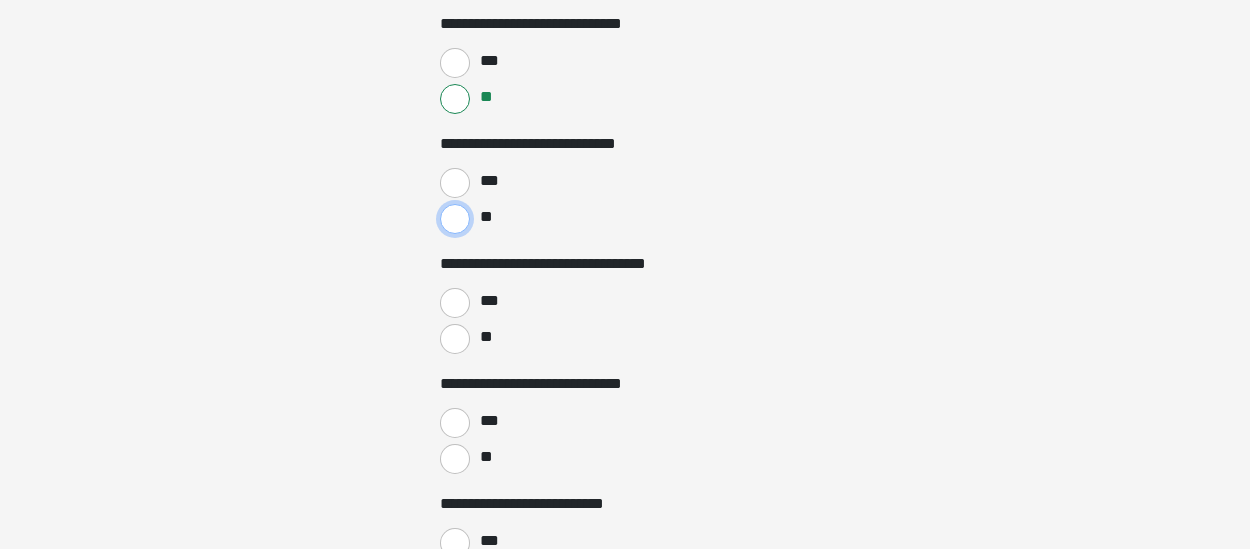 scroll, scrollTop: 1452, scrollLeft: 0, axis: vertical 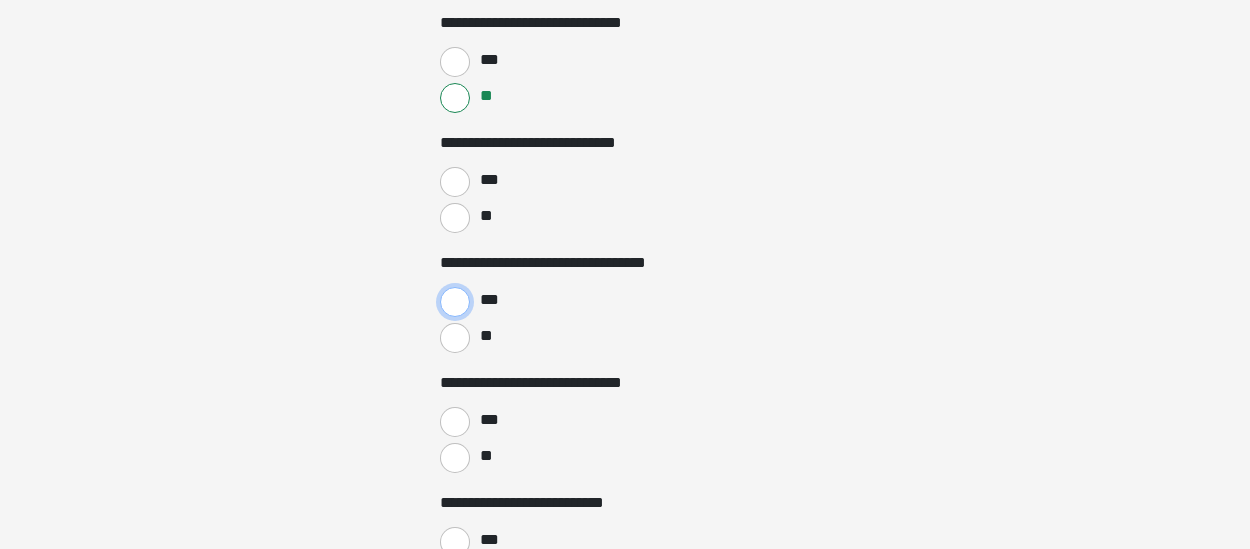click on "***" at bounding box center [455, 302] 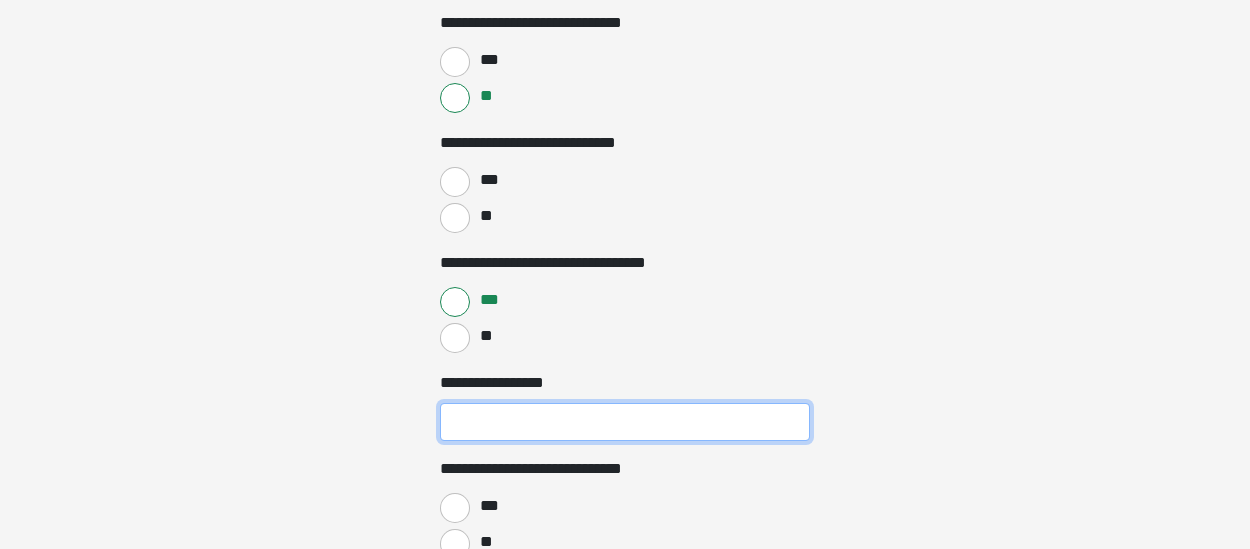 click on "**********" at bounding box center (625, 422) 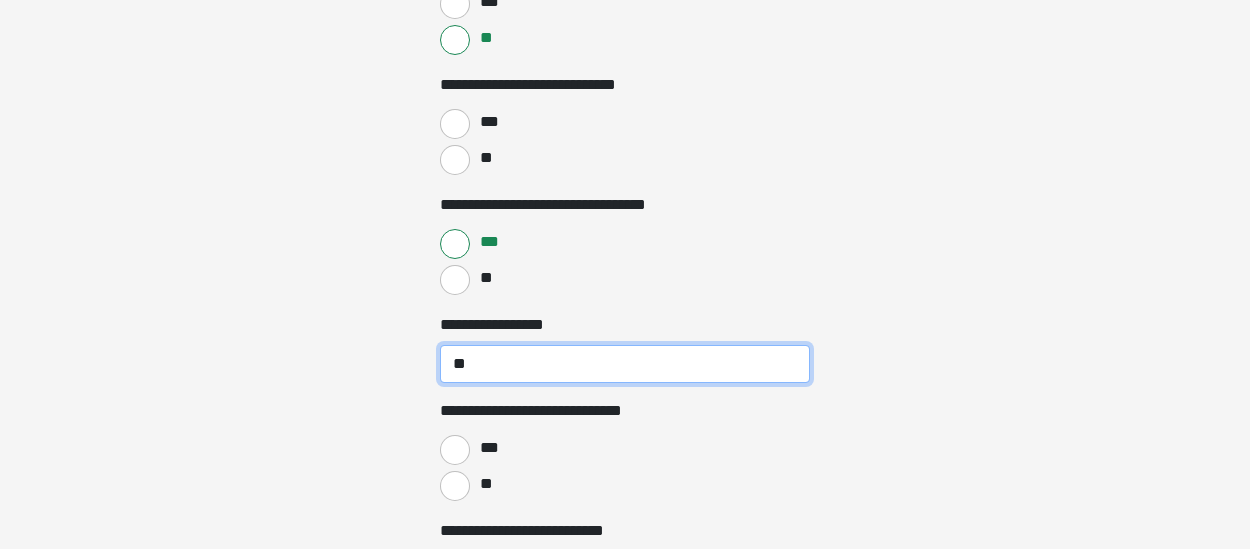 scroll, scrollTop: 1525, scrollLeft: 0, axis: vertical 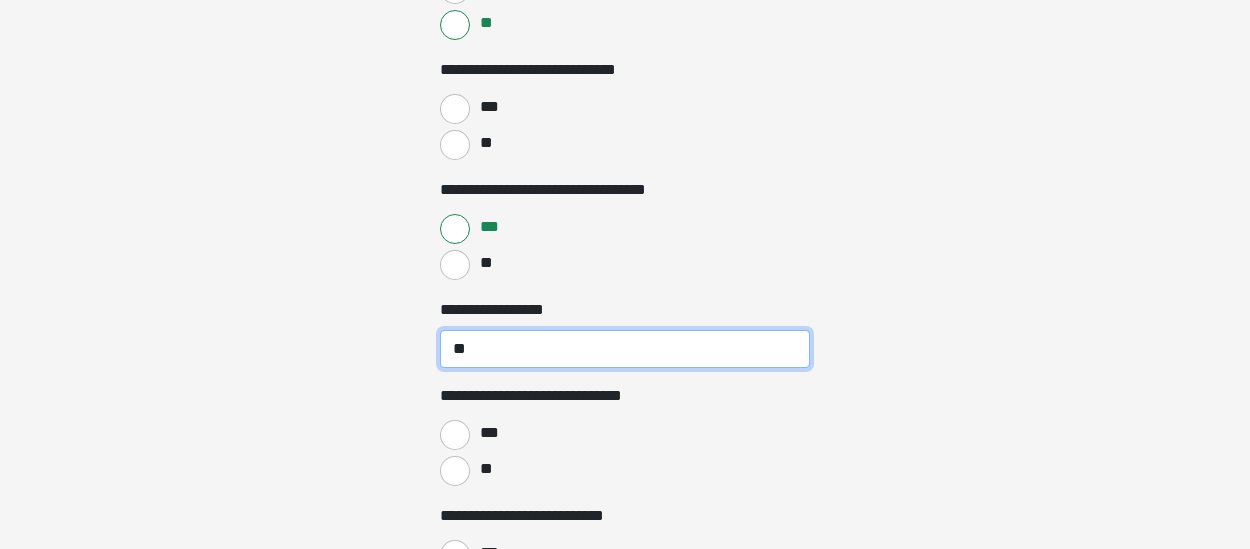 type on "**" 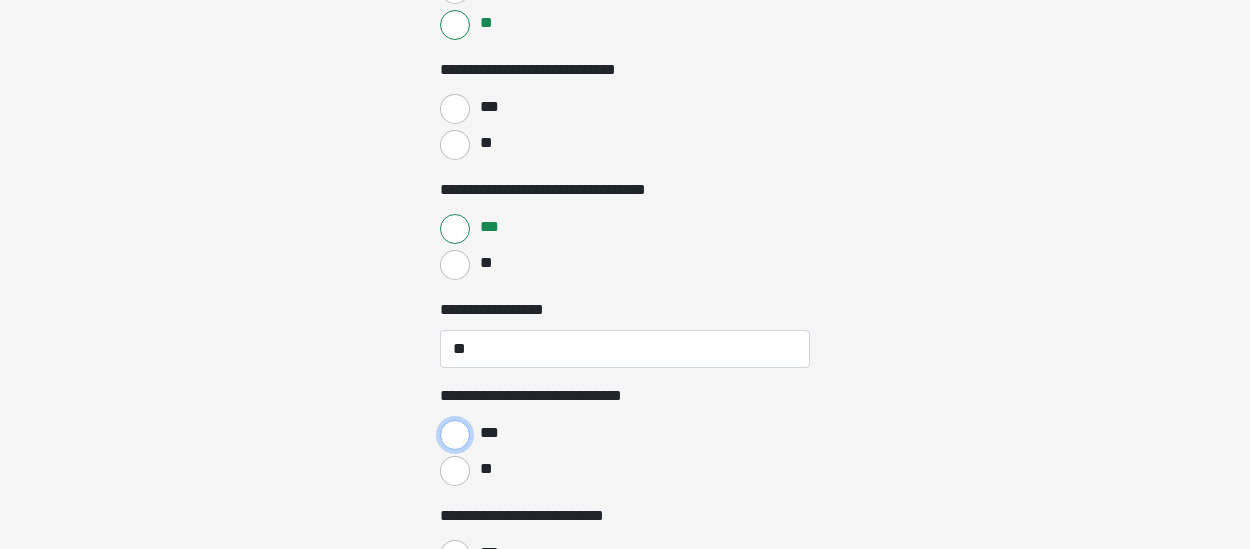 click on "***" at bounding box center (455, 435) 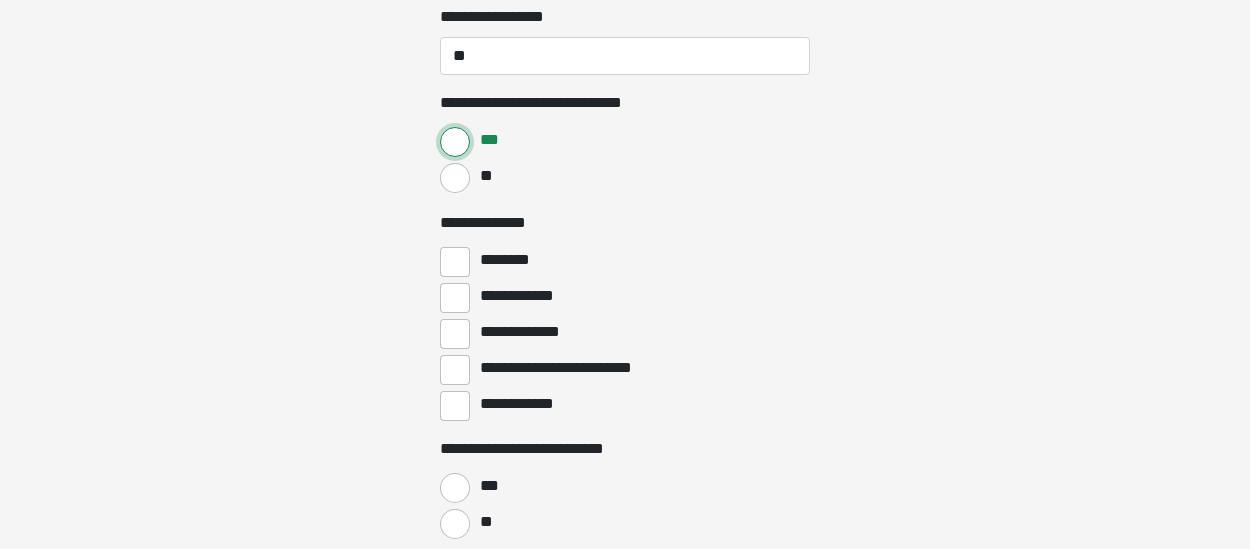 scroll, scrollTop: 1820, scrollLeft: 0, axis: vertical 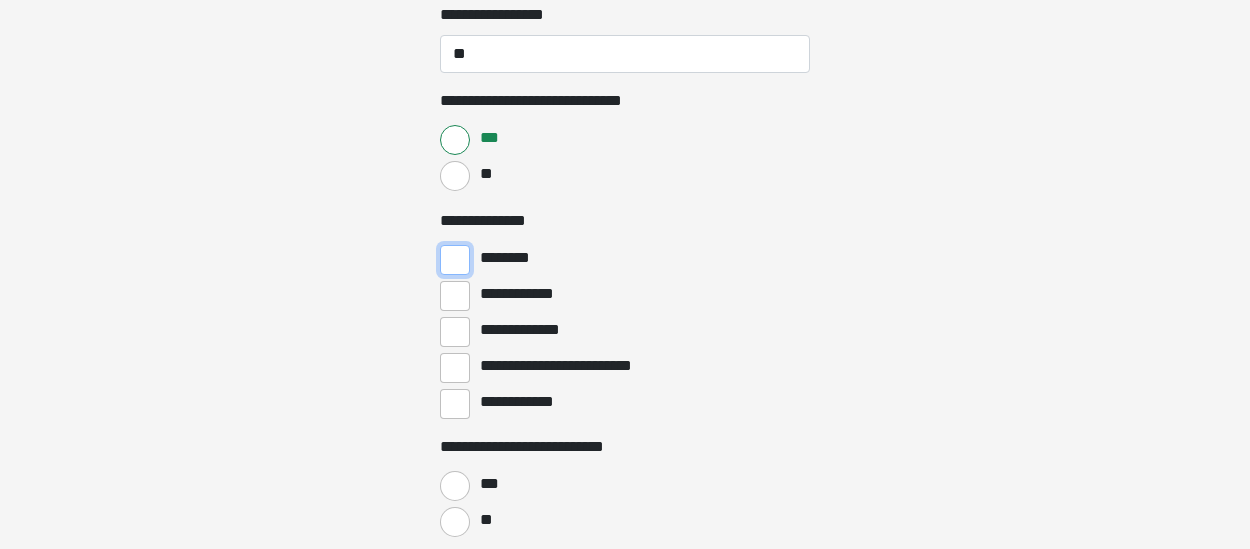 click on "********" at bounding box center [455, 260] 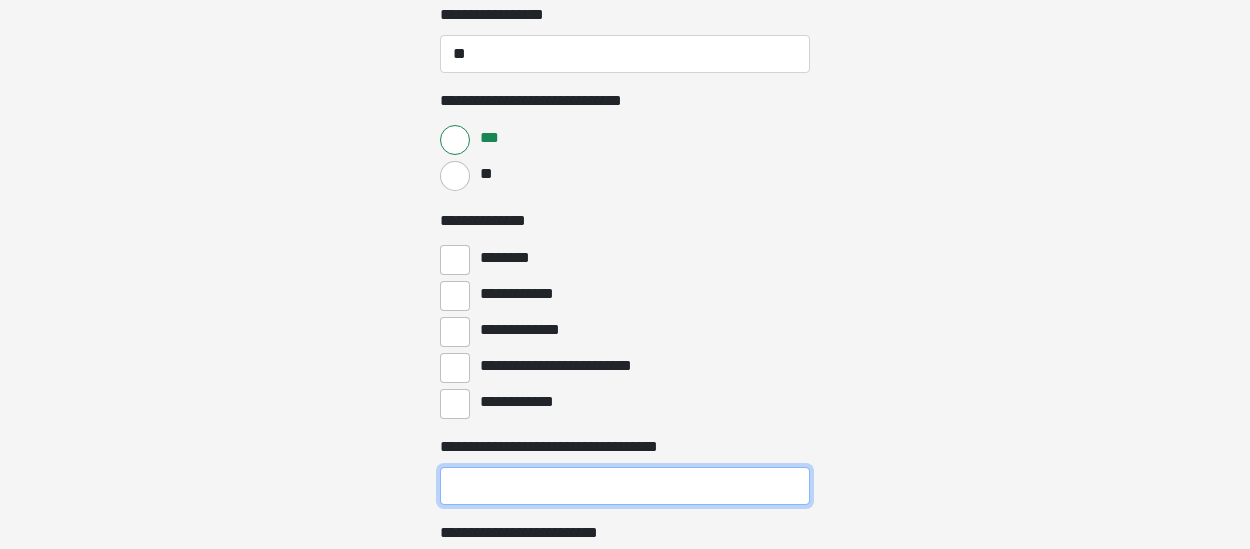 click on "**********" at bounding box center [625, 486] 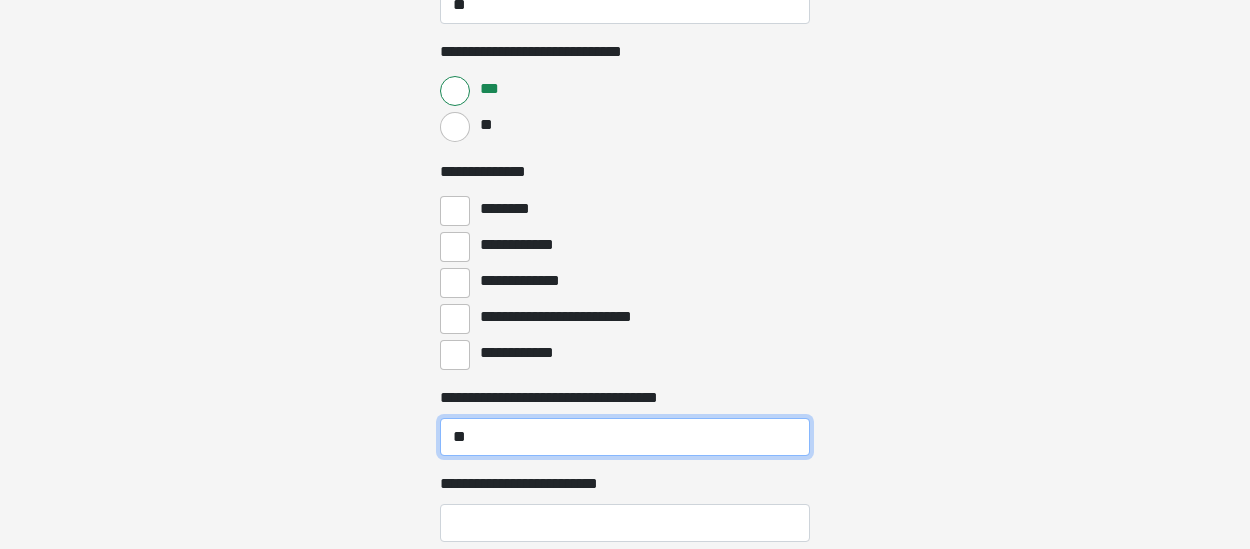 scroll, scrollTop: 1890, scrollLeft: 0, axis: vertical 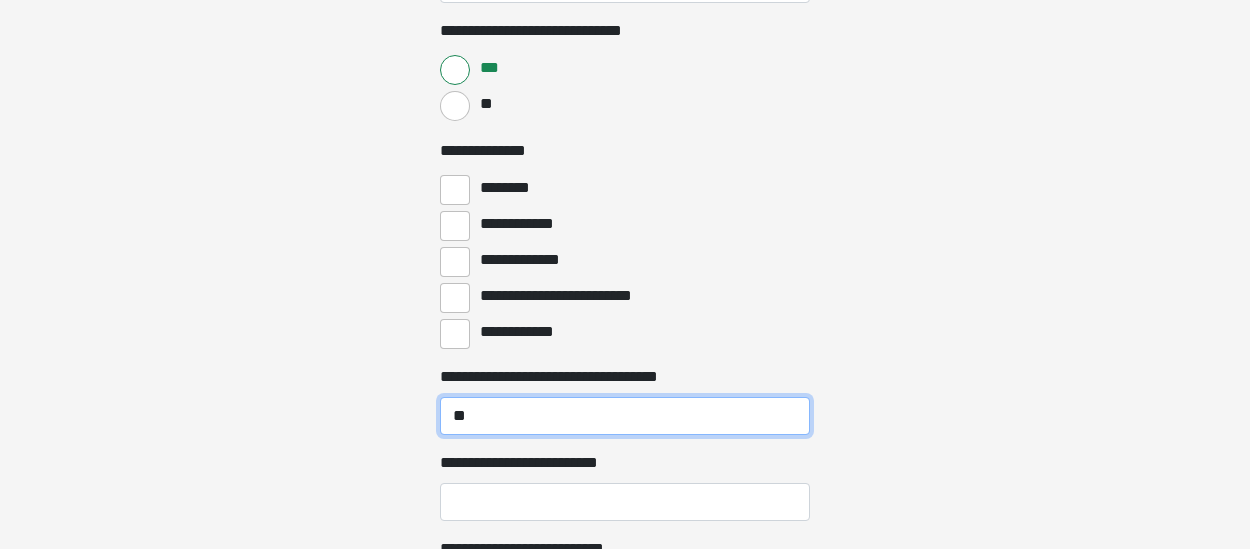 type on "**" 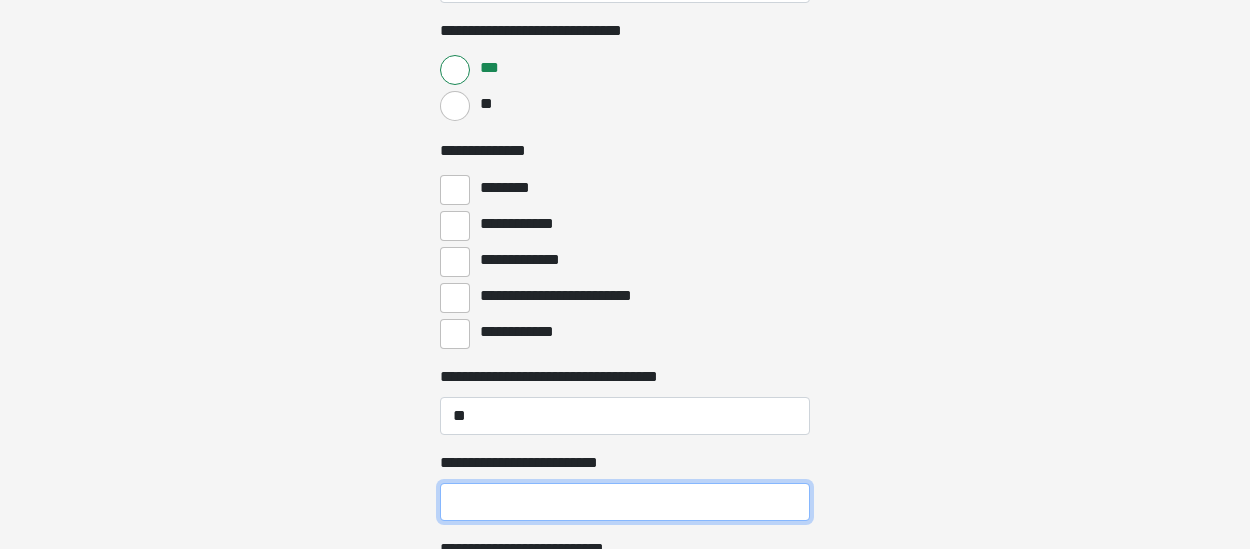 click on "**********" at bounding box center [625, 502] 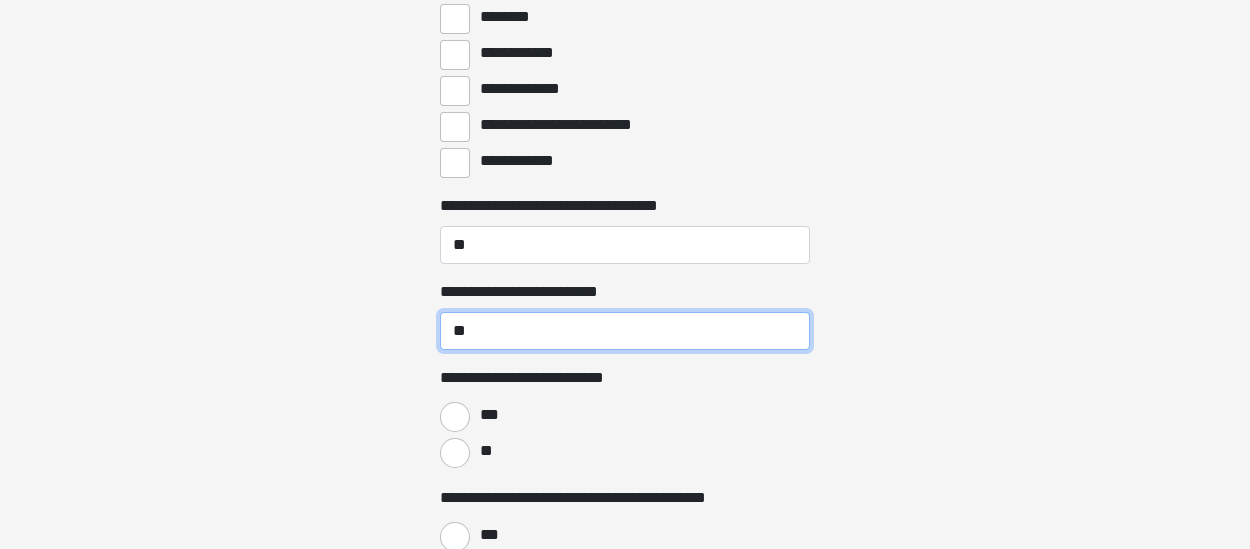 scroll, scrollTop: 2062, scrollLeft: 0, axis: vertical 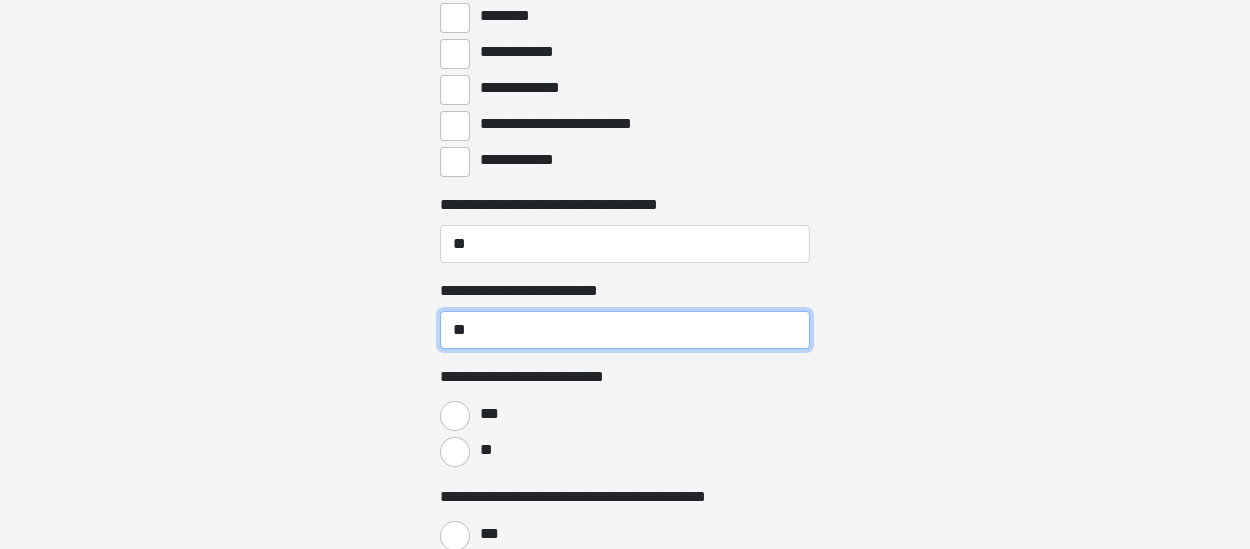 type on "**" 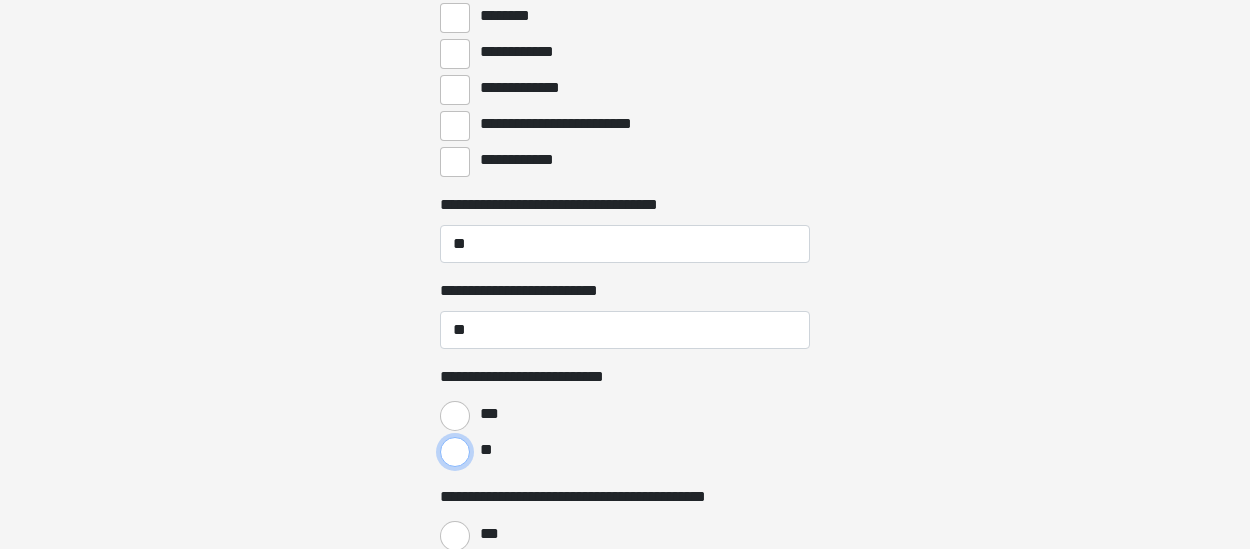 click on "**" at bounding box center (455, 452) 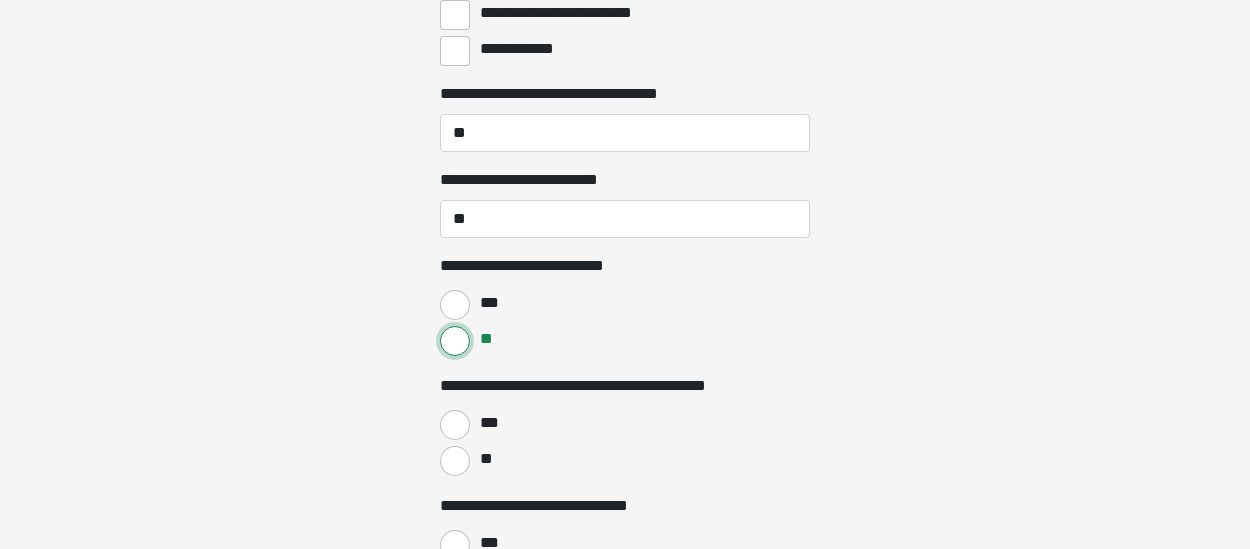 scroll, scrollTop: 2175, scrollLeft: 0, axis: vertical 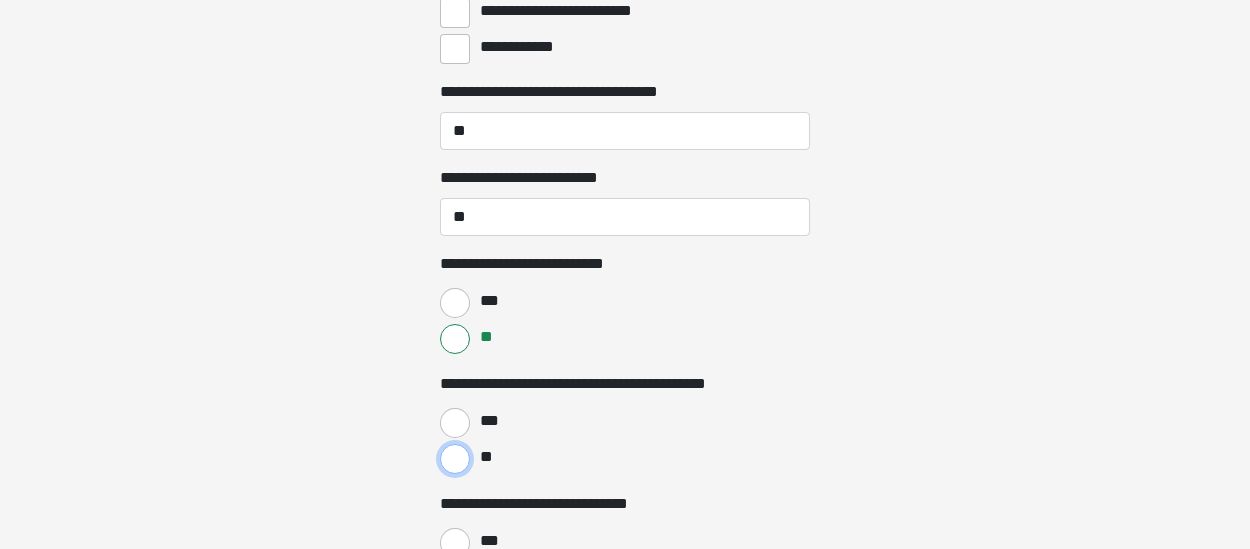 click on "**" at bounding box center (455, 459) 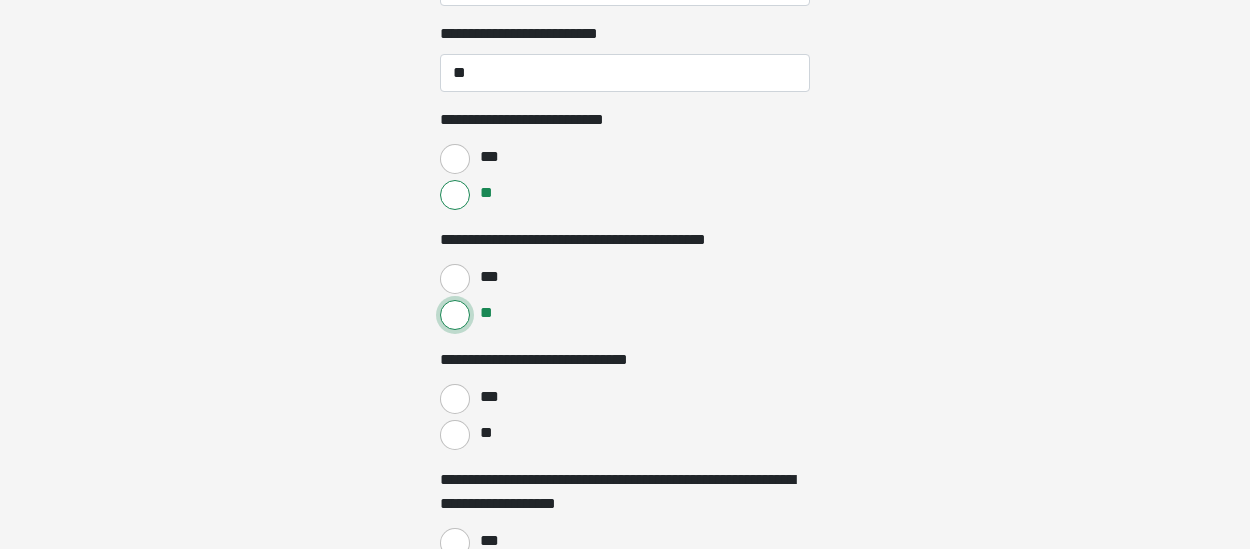 scroll, scrollTop: 2324, scrollLeft: 0, axis: vertical 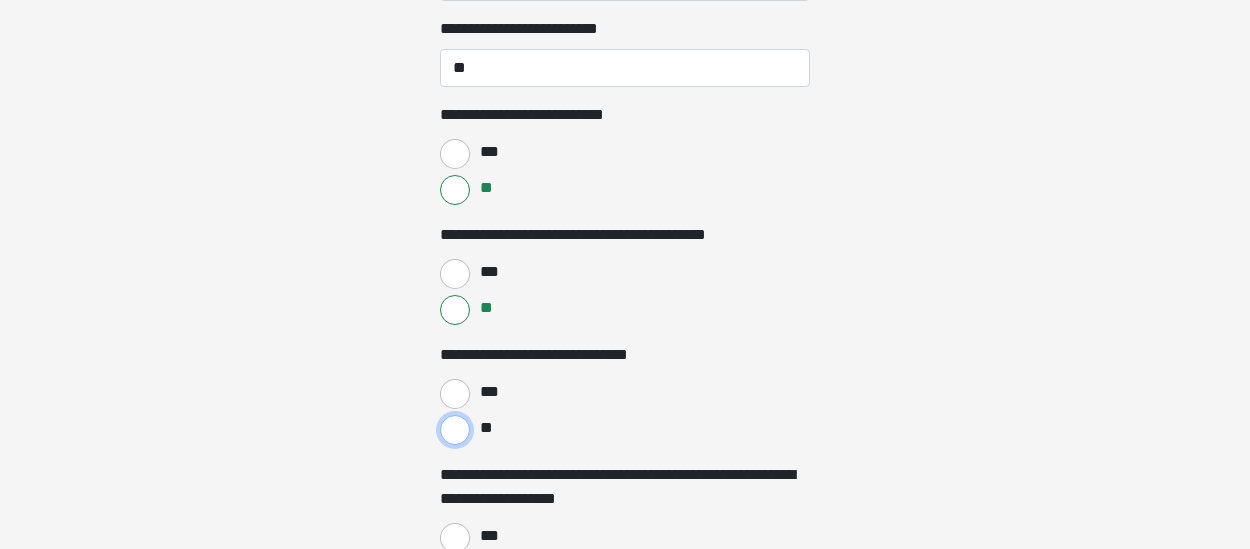 click on "**" at bounding box center [455, 430] 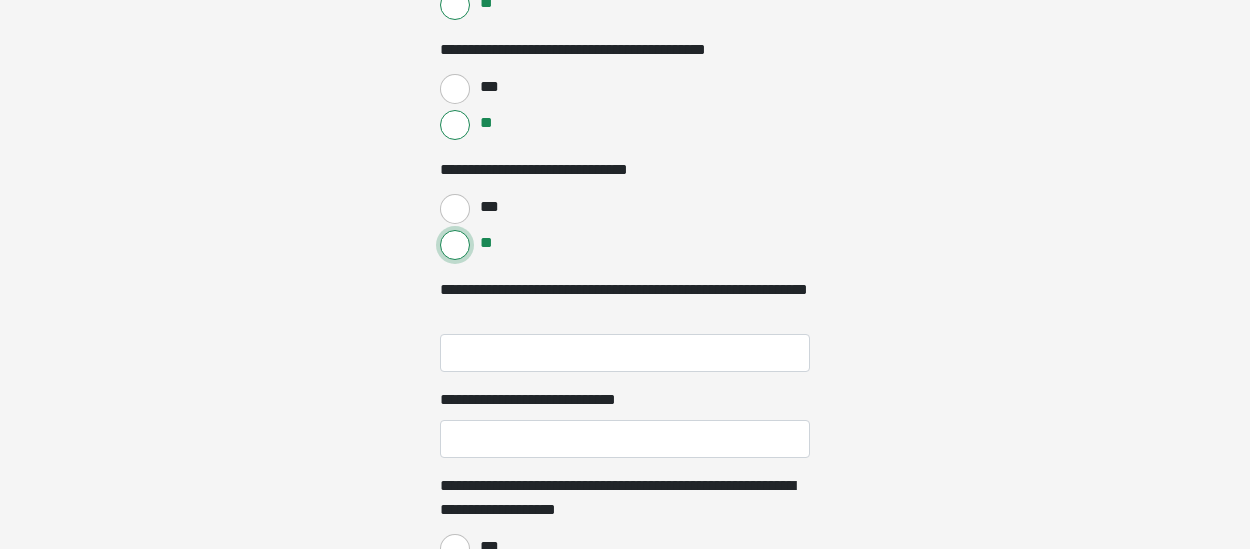 scroll, scrollTop: 2515, scrollLeft: 0, axis: vertical 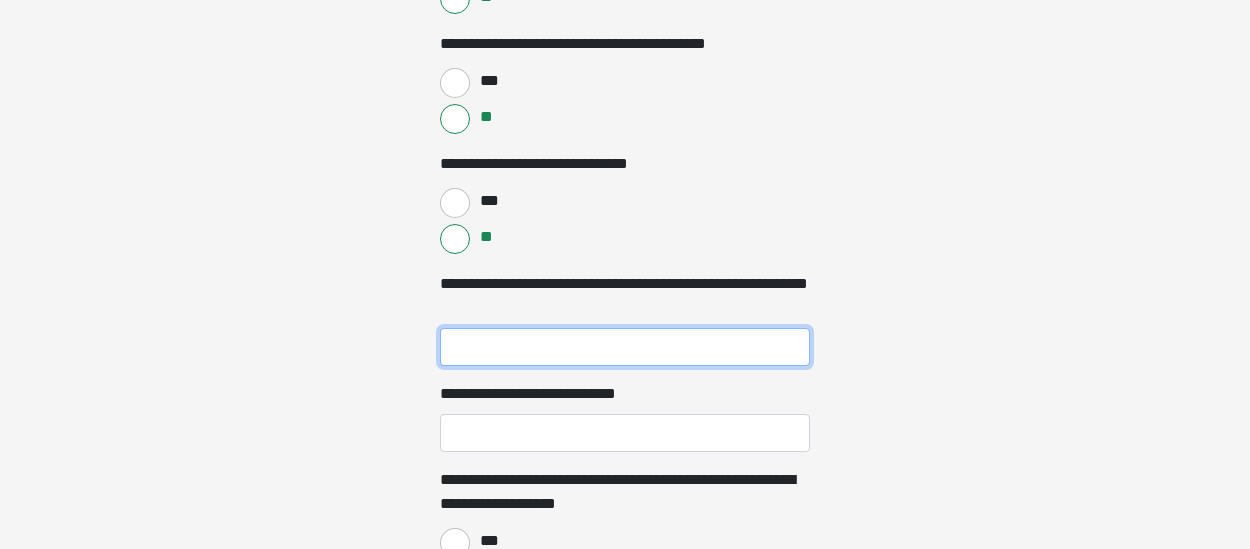 click on "**********" at bounding box center [625, 347] 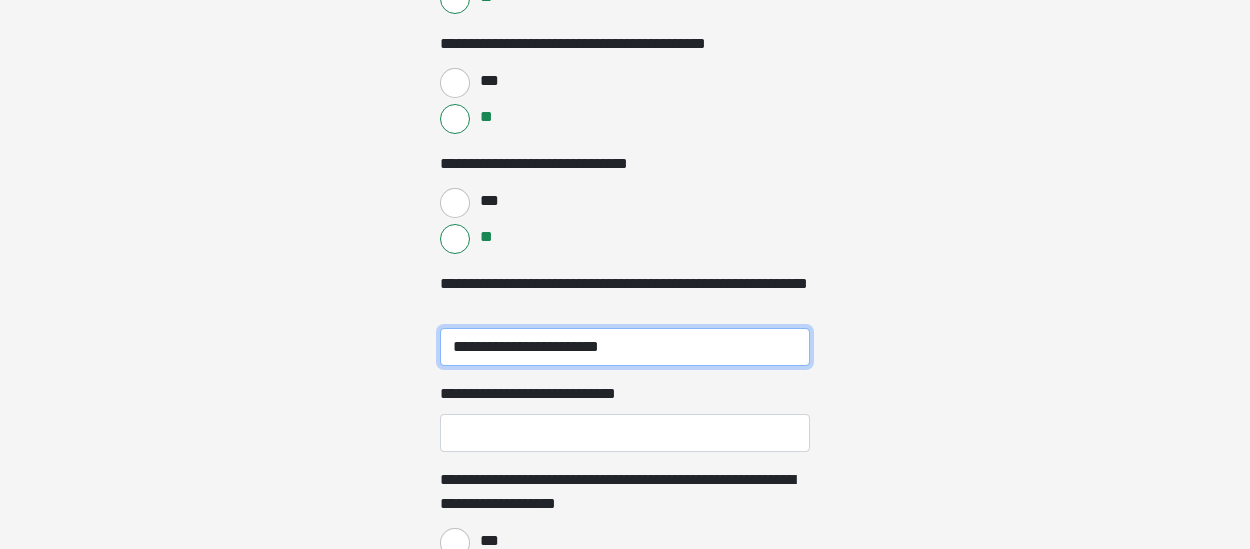 type on "**********" 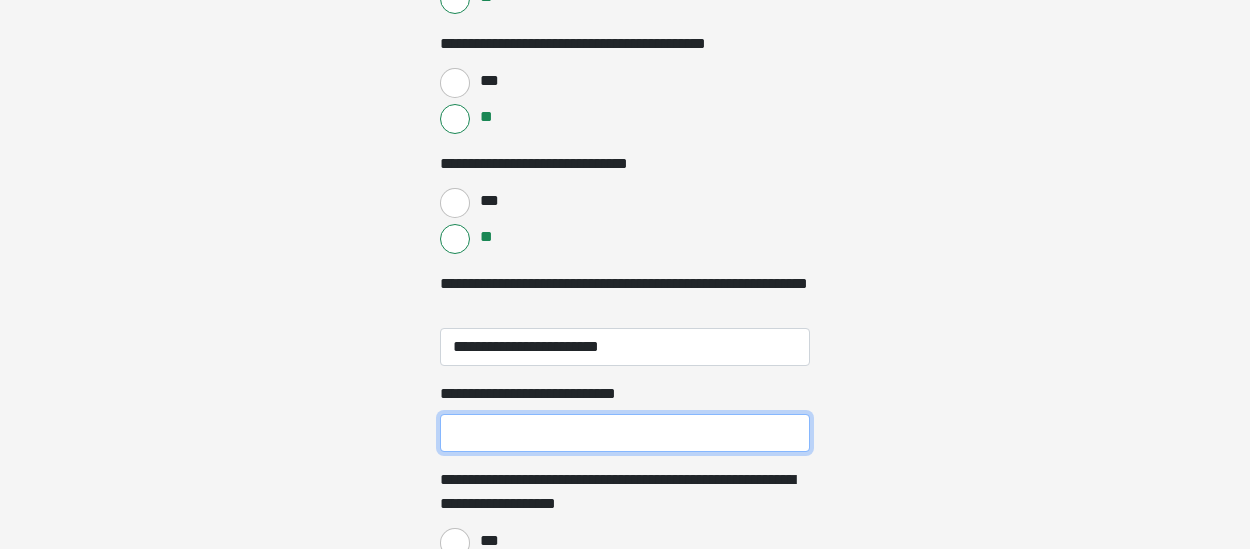click on "**********" at bounding box center (625, 433) 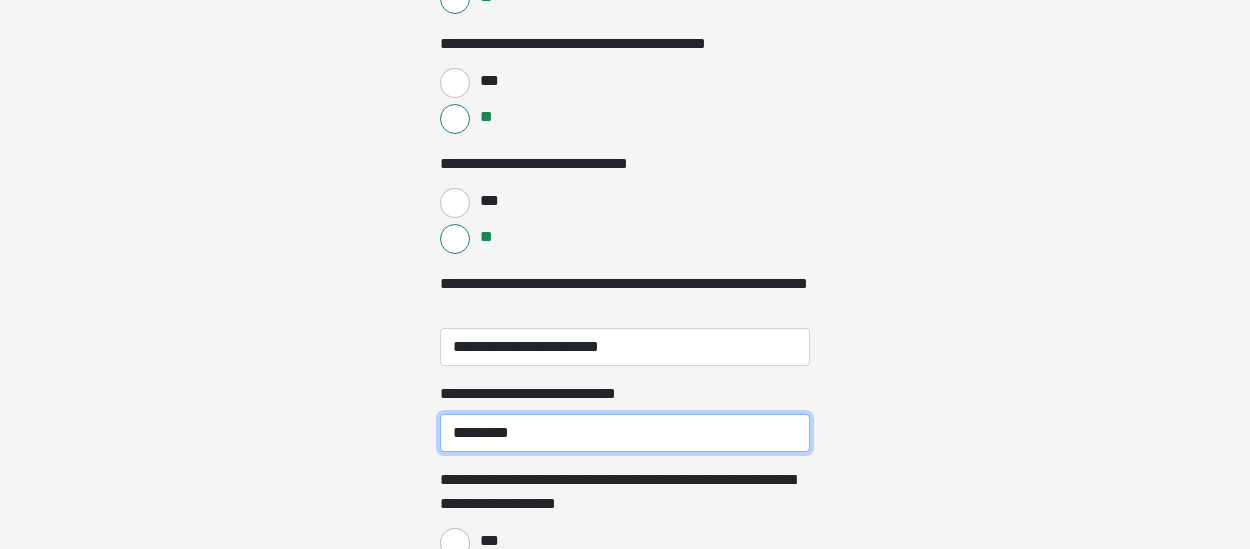 type on "*********" 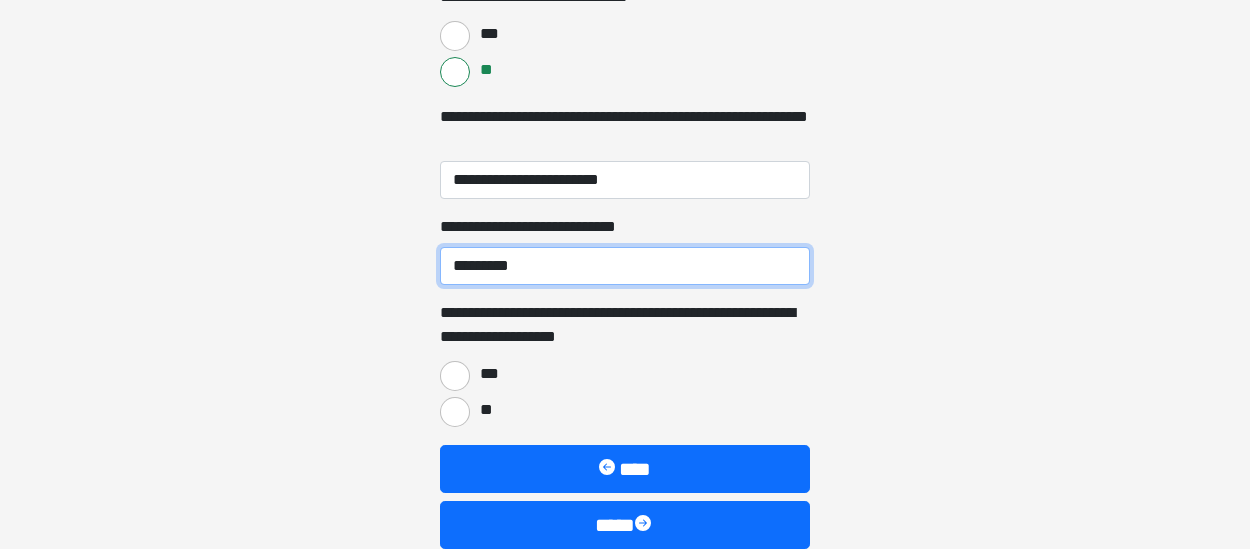 scroll, scrollTop: 2687, scrollLeft: 0, axis: vertical 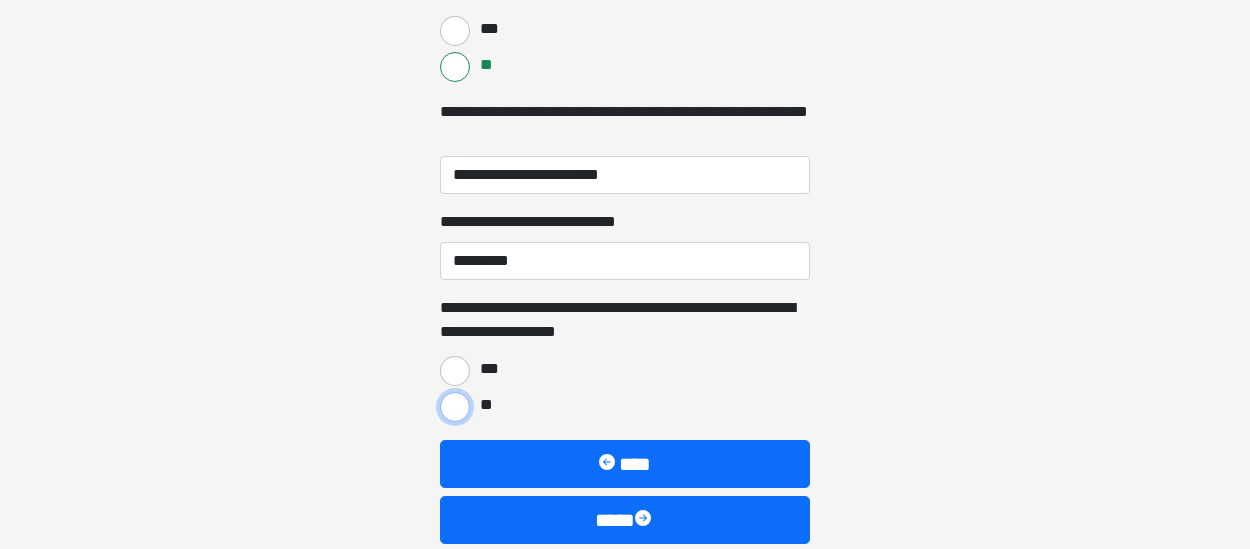 click on "**" at bounding box center [455, 407] 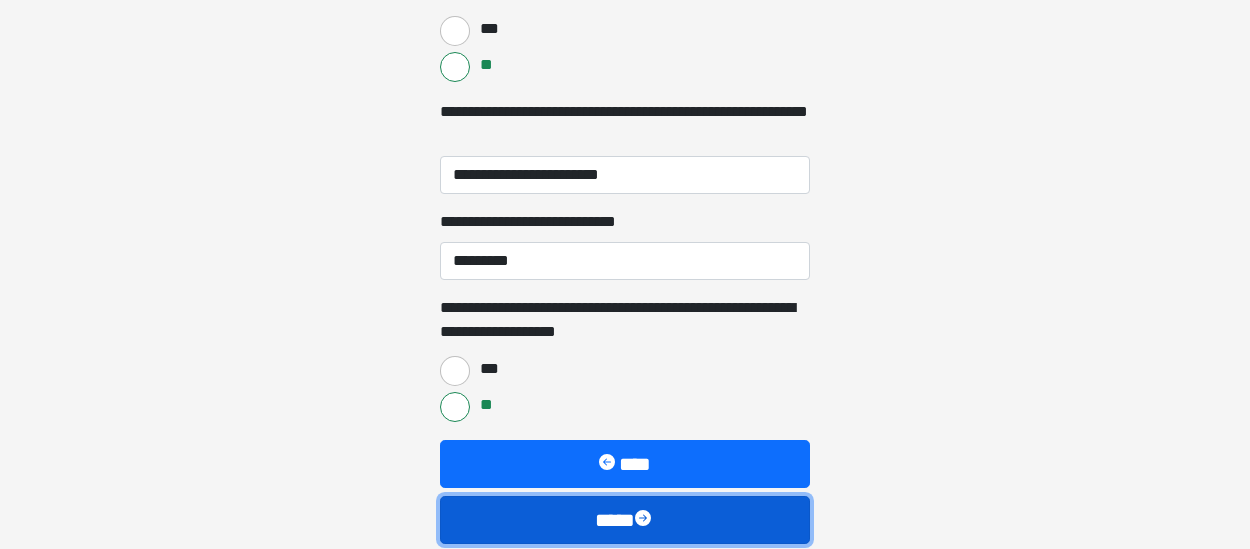 click on "****" at bounding box center [625, 520] 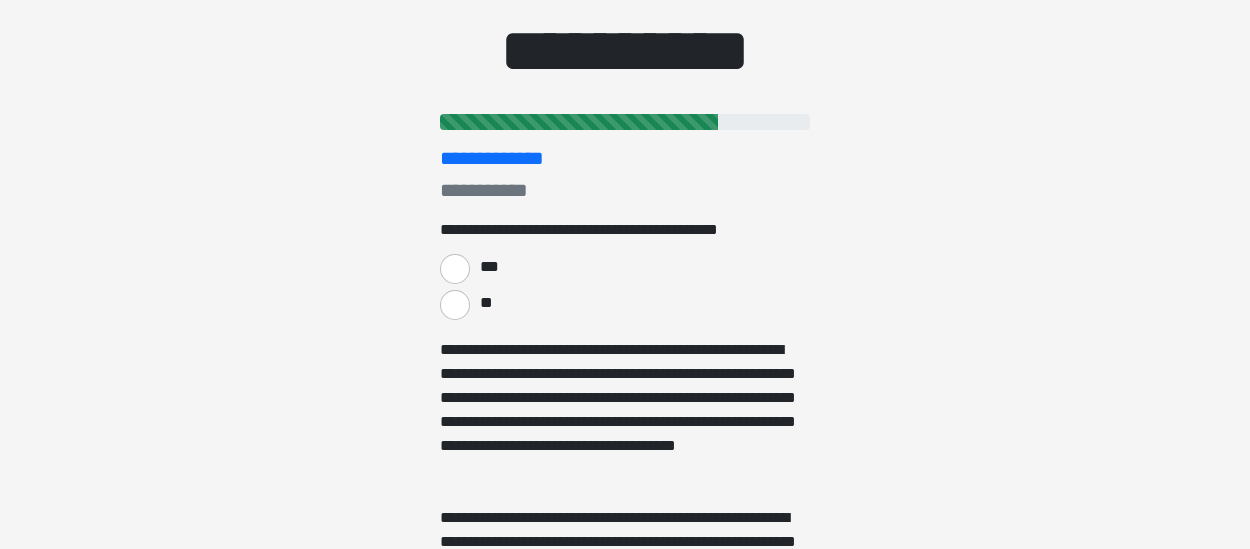 scroll, scrollTop: 168, scrollLeft: 0, axis: vertical 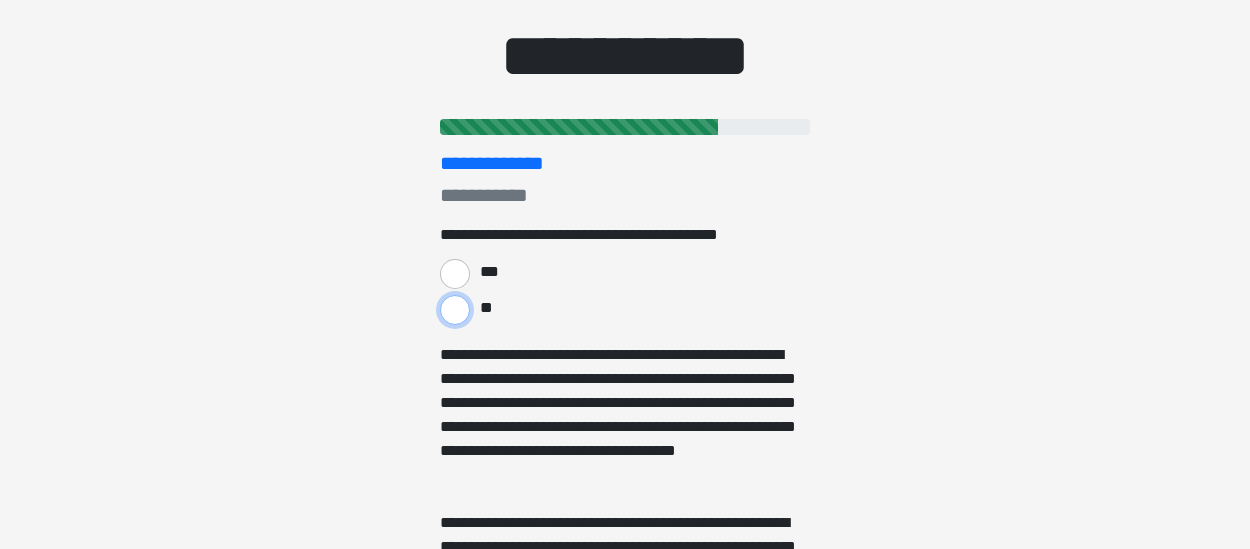 click on "**" at bounding box center [455, 310] 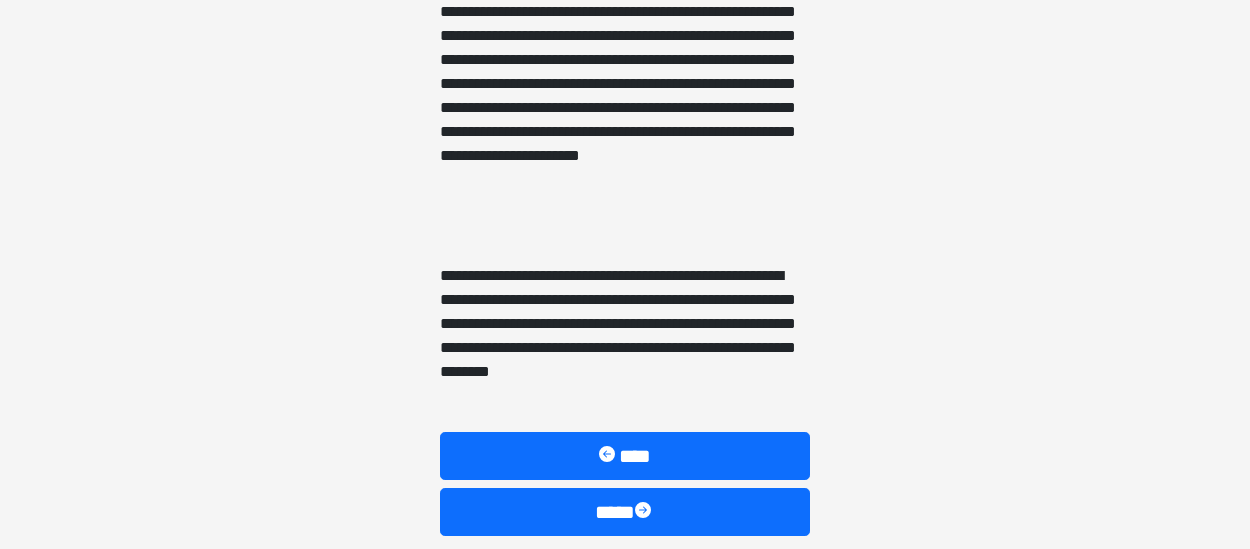 scroll, scrollTop: 889, scrollLeft: 0, axis: vertical 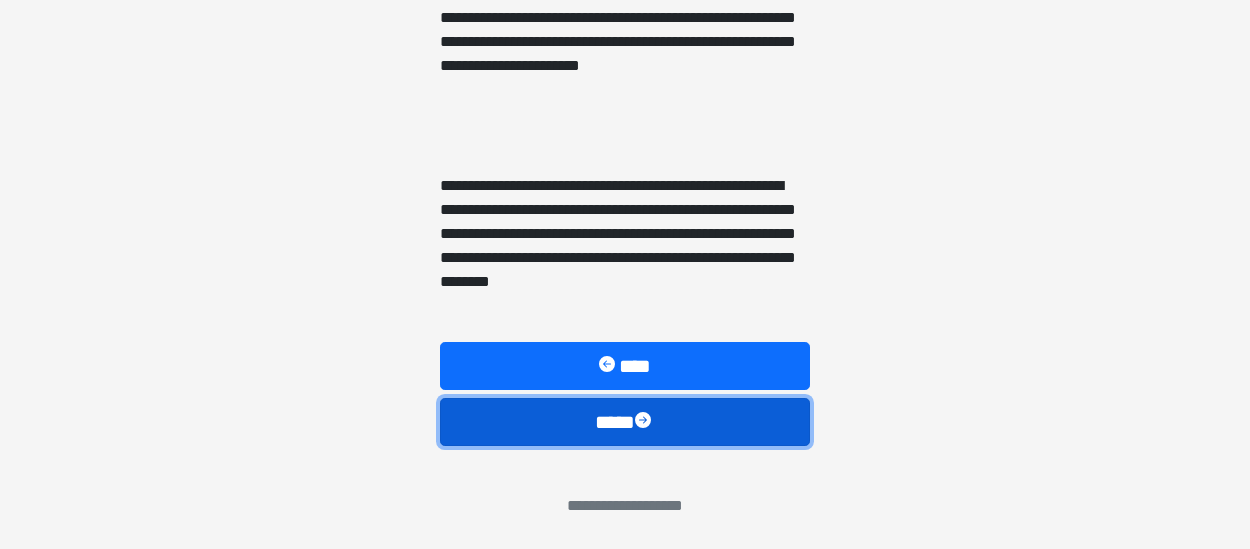 click on "****" at bounding box center (625, 422) 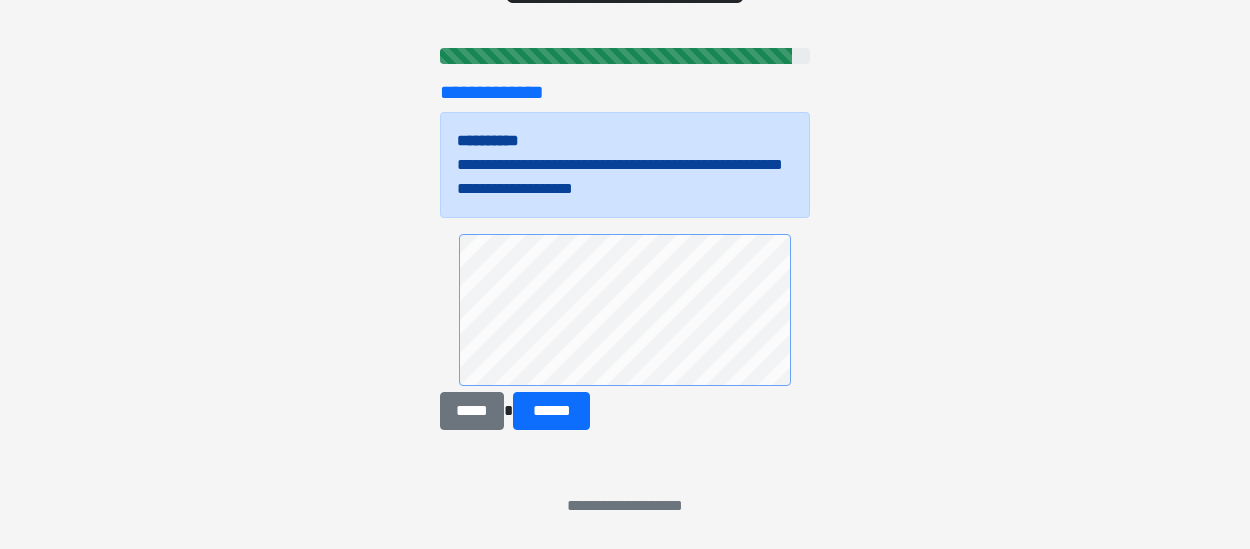 scroll, scrollTop: 239, scrollLeft: 0, axis: vertical 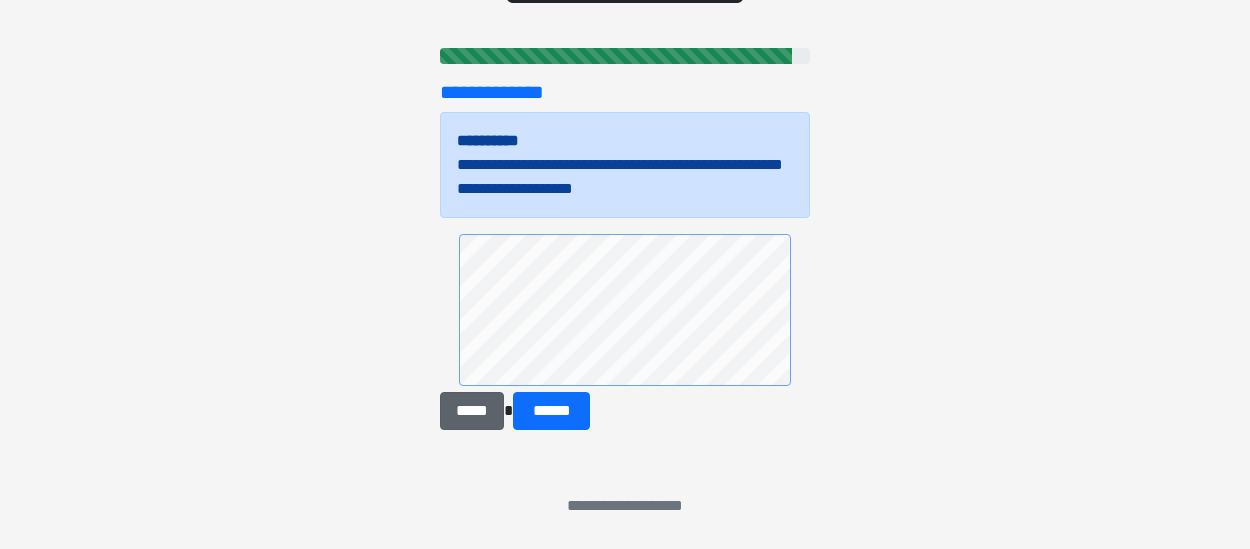 click on "*****
******" at bounding box center [625, 332] 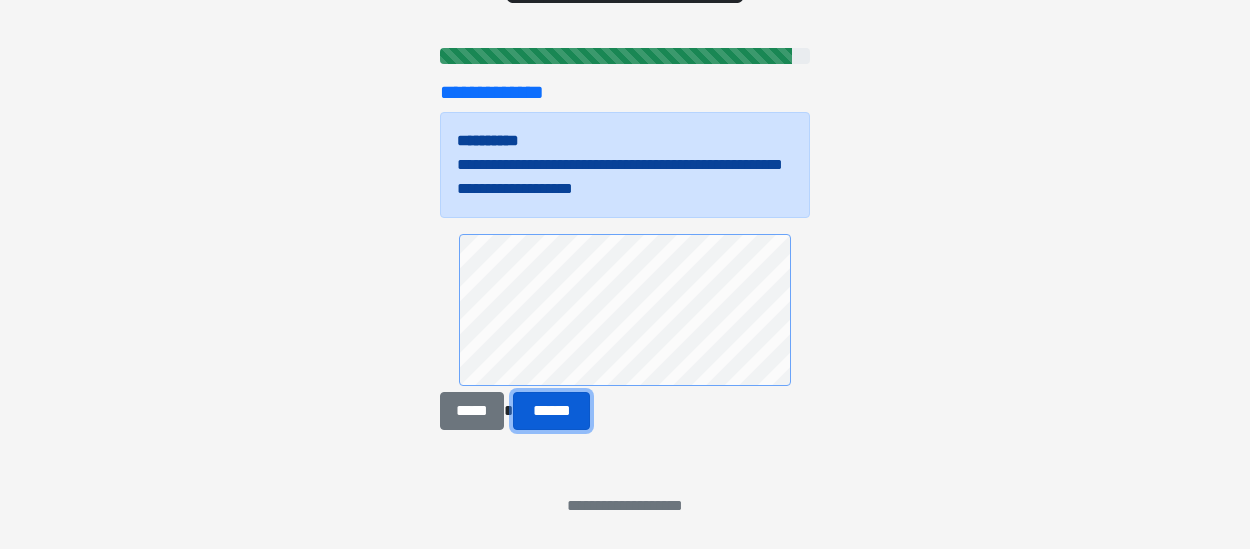 click on "******" at bounding box center [551, 411] 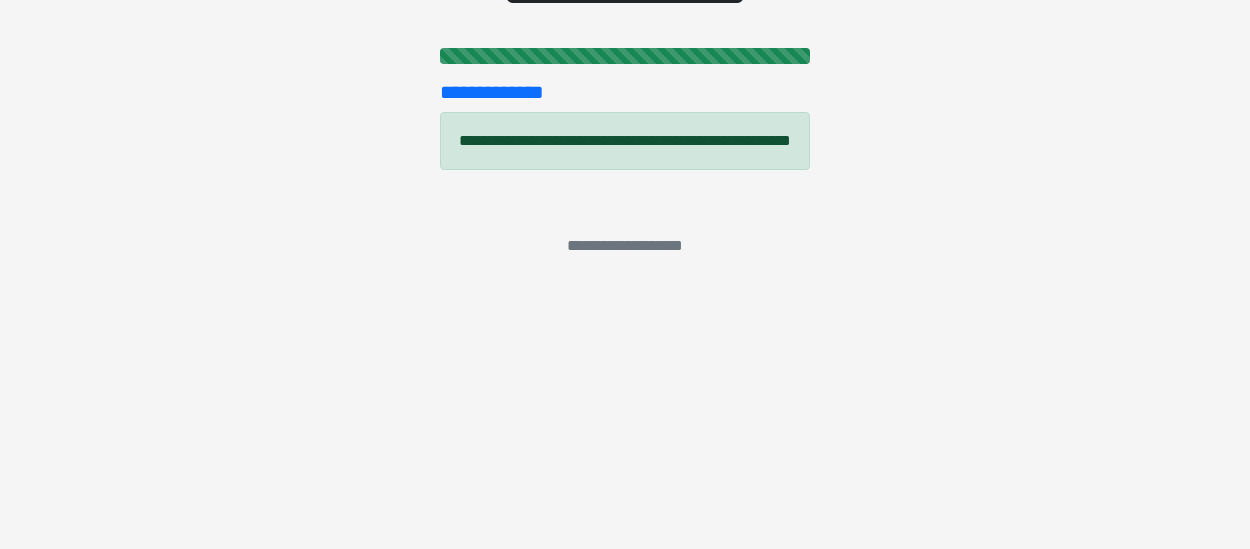 scroll, scrollTop: 3, scrollLeft: 0, axis: vertical 